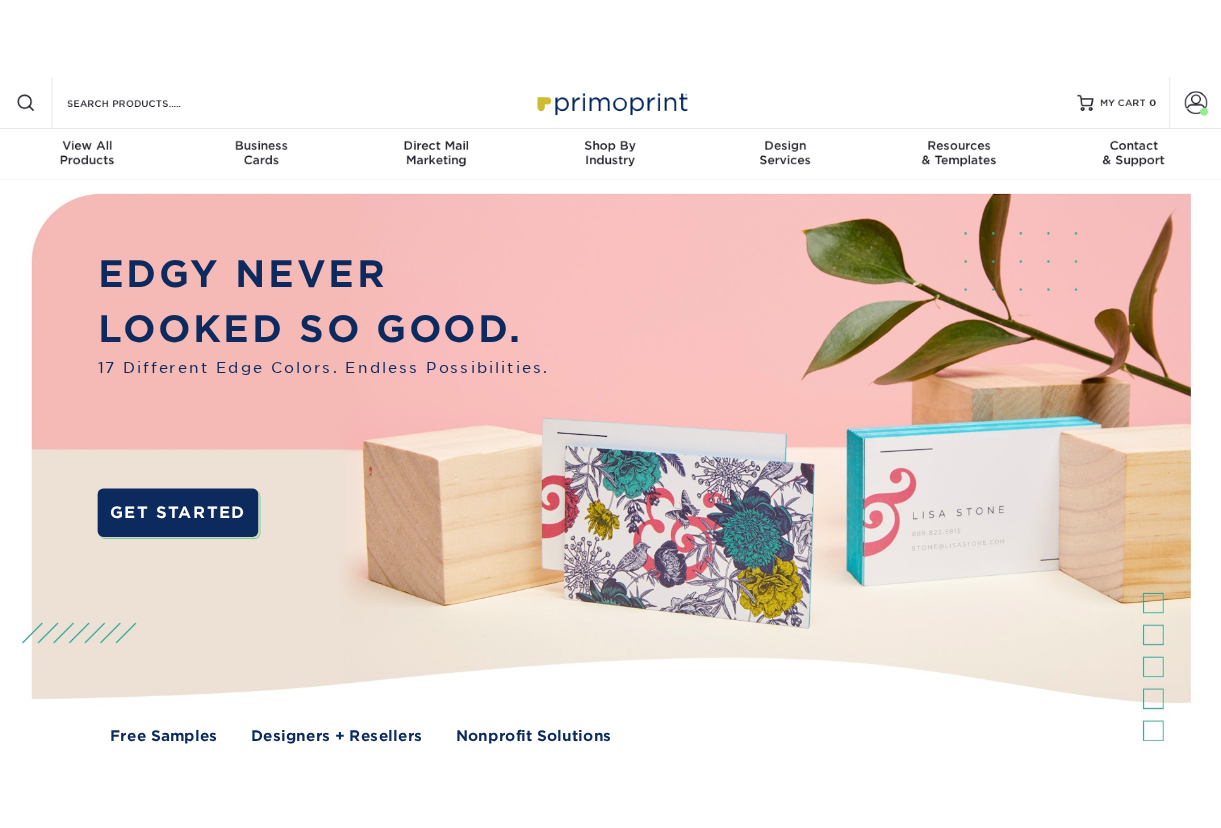 scroll, scrollTop: 0, scrollLeft: 0, axis: both 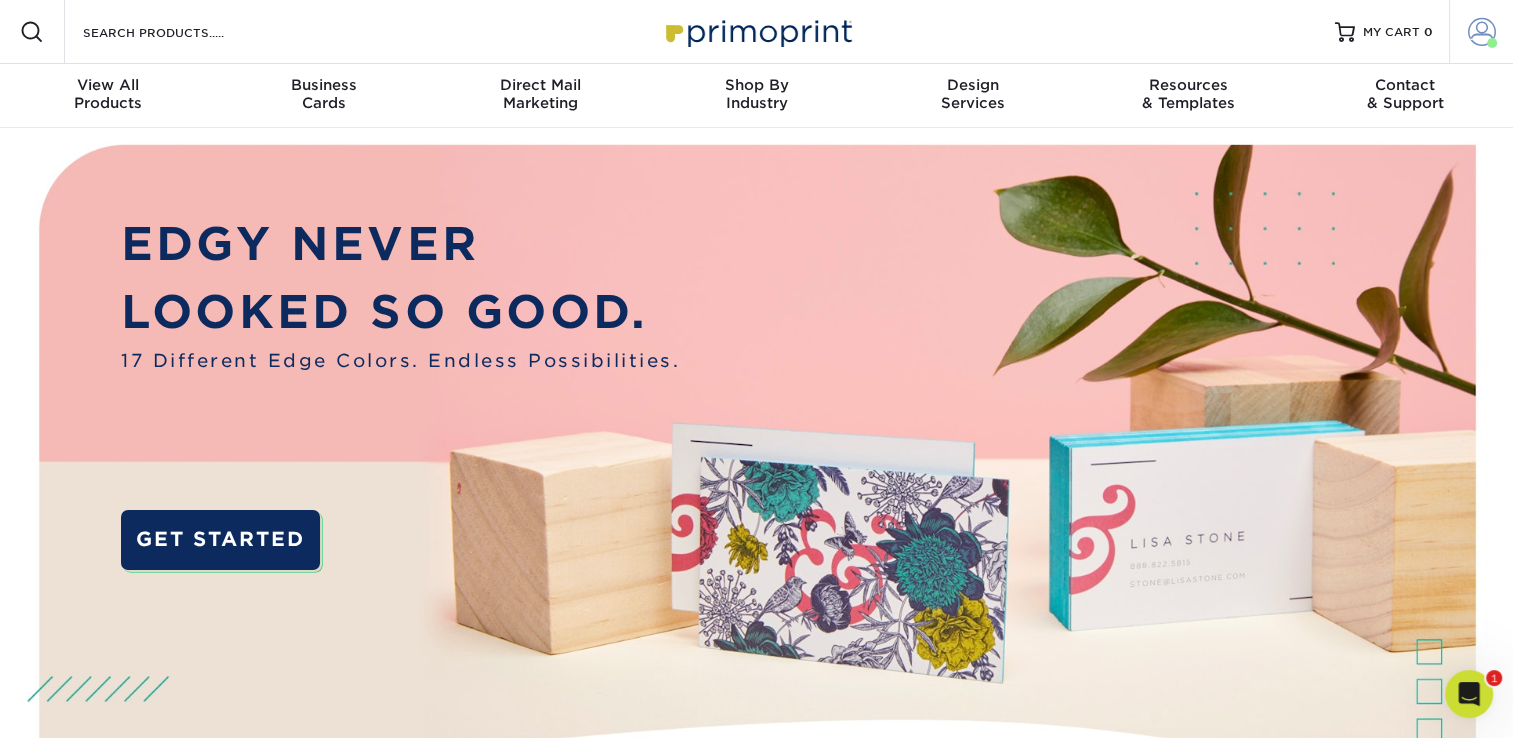 click on "Account" at bounding box center [1481, 32] 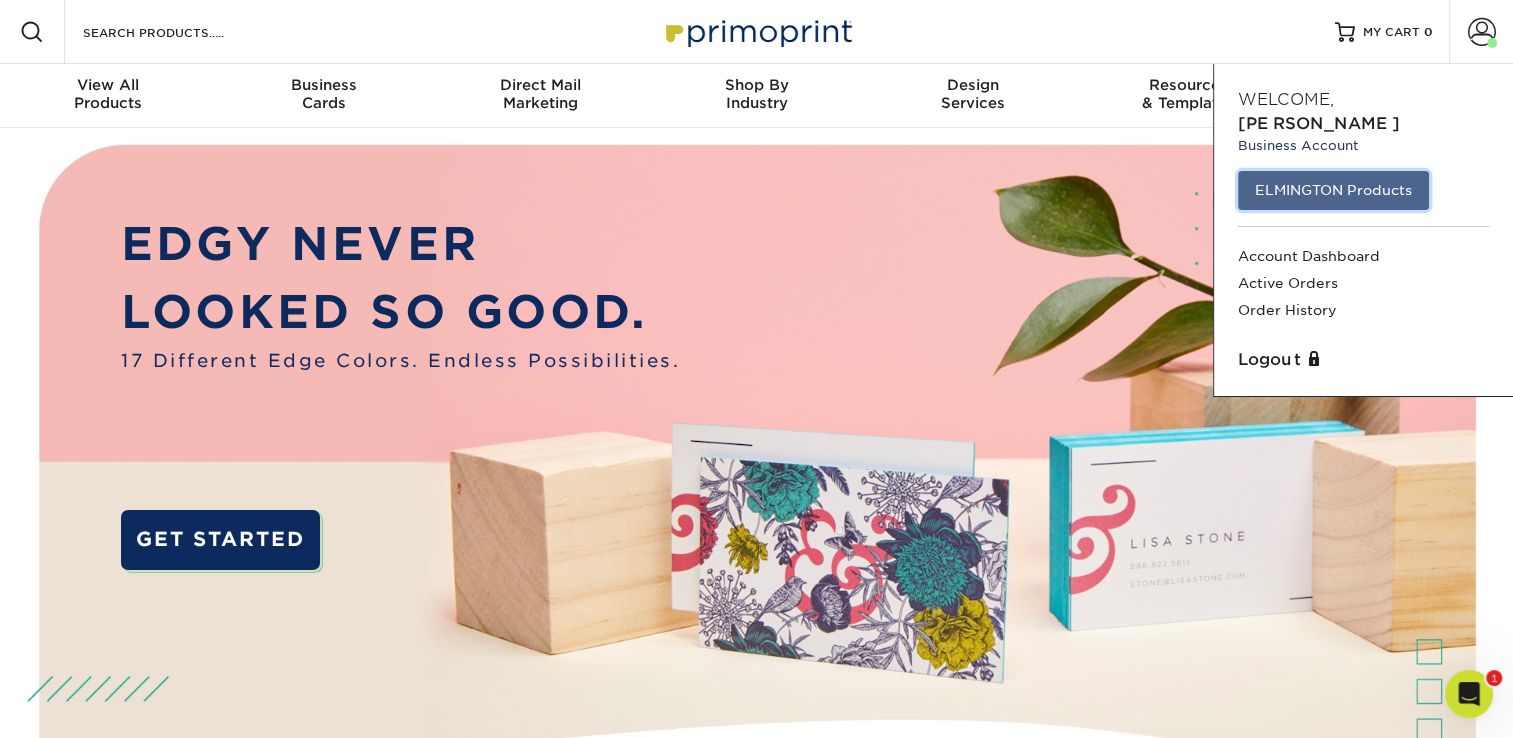 click on "ELMINGTON Products" at bounding box center [1333, 190] 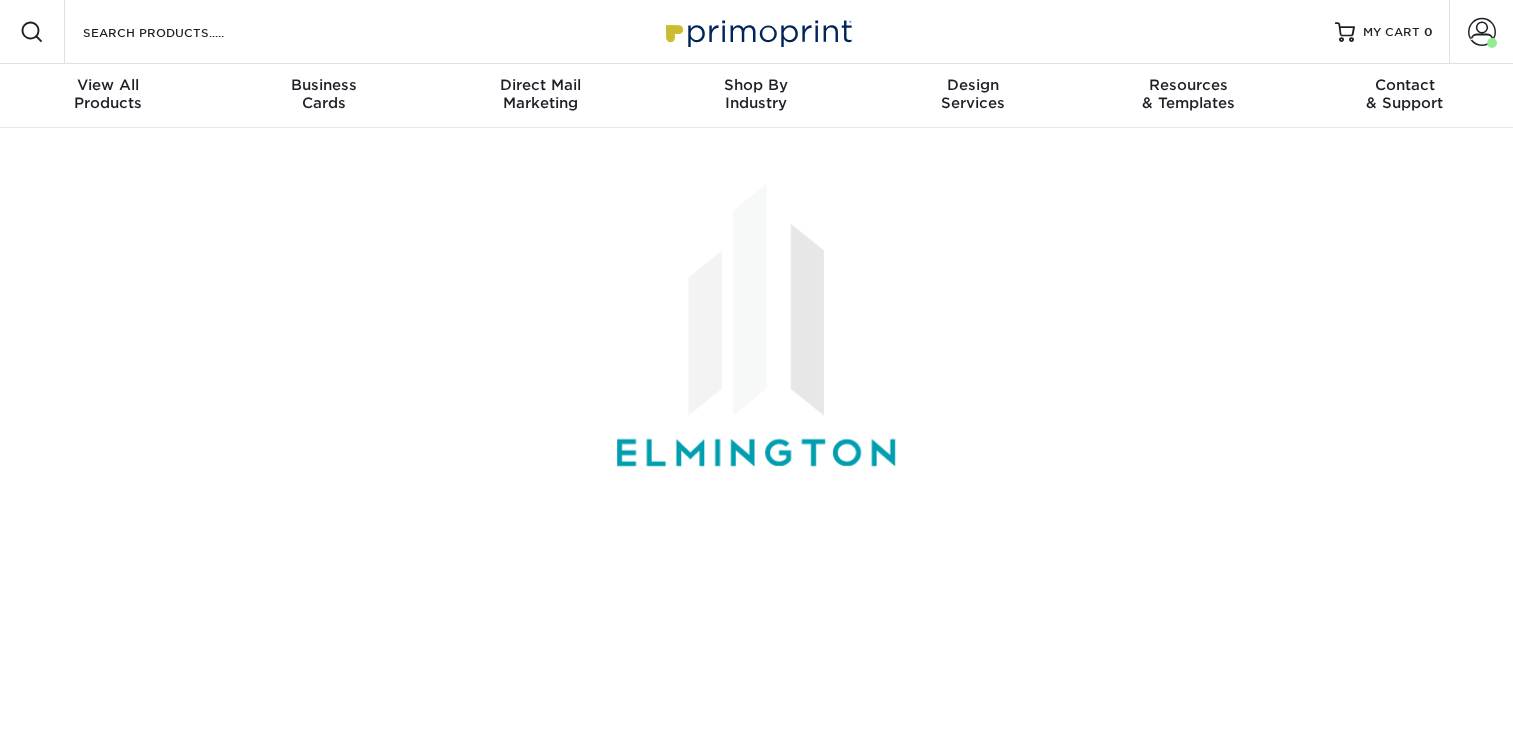 scroll, scrollTop: 0, scrollLeft: 0, axis: both 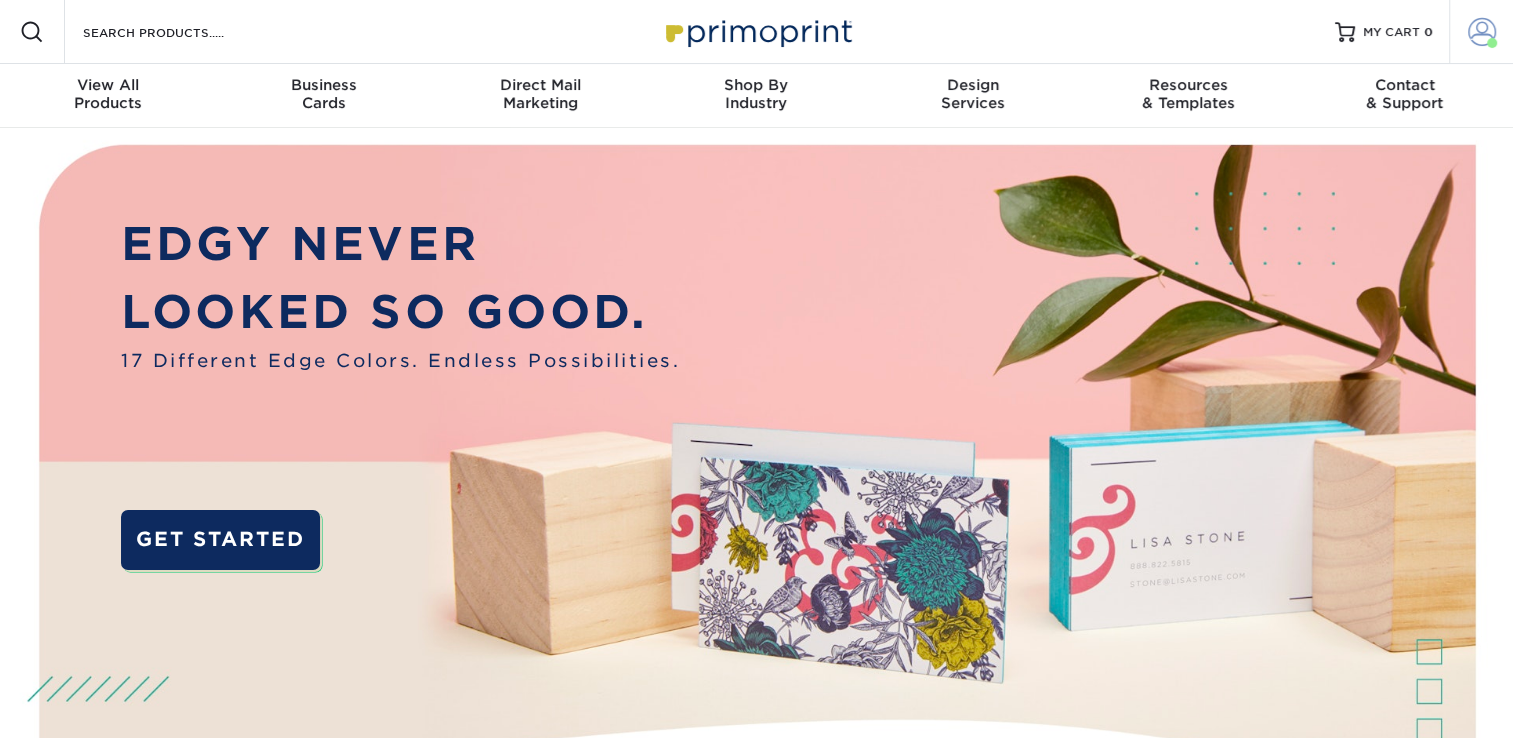 click at bounding box center (1482, 32) 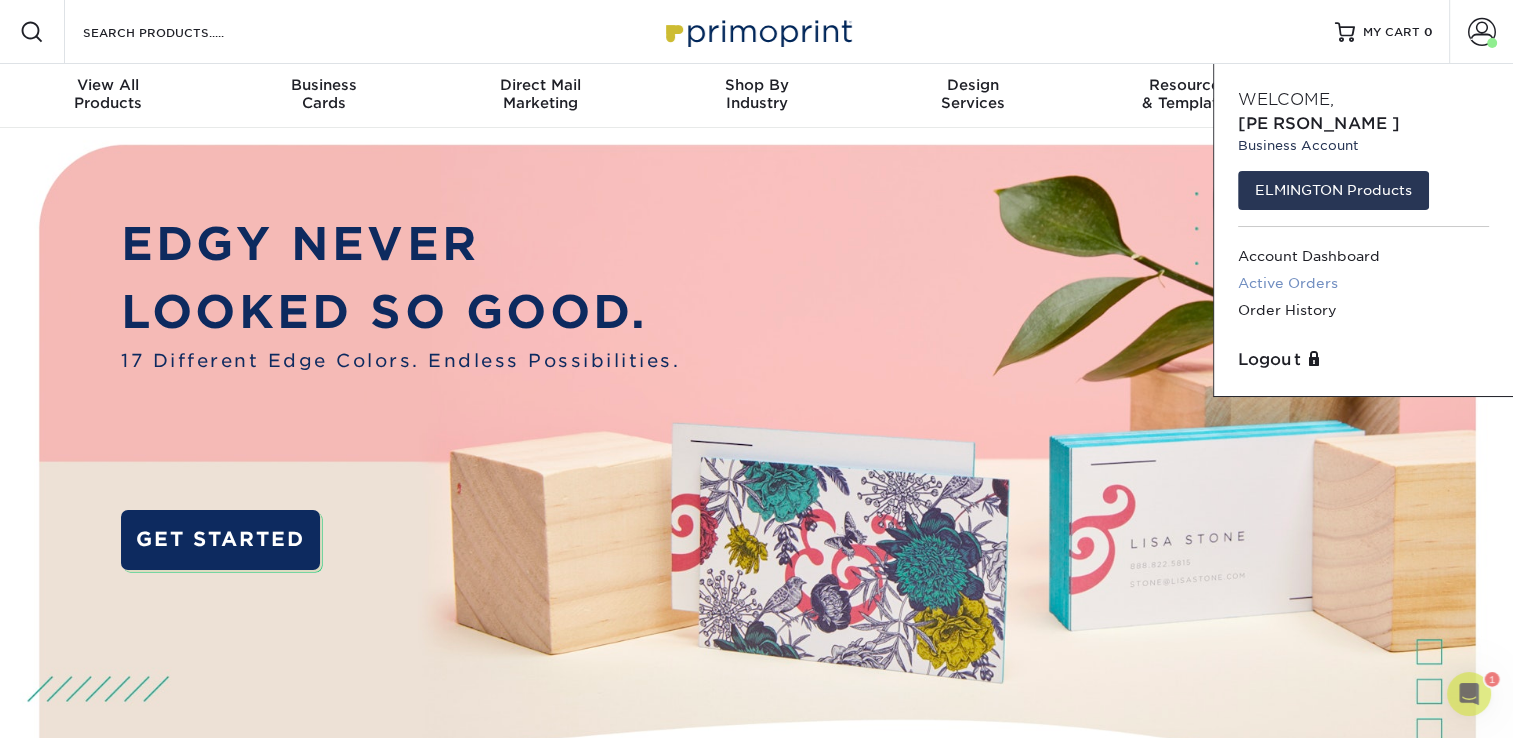 scroll, scrollTop: 0, scrollLeft: 0, axis: both 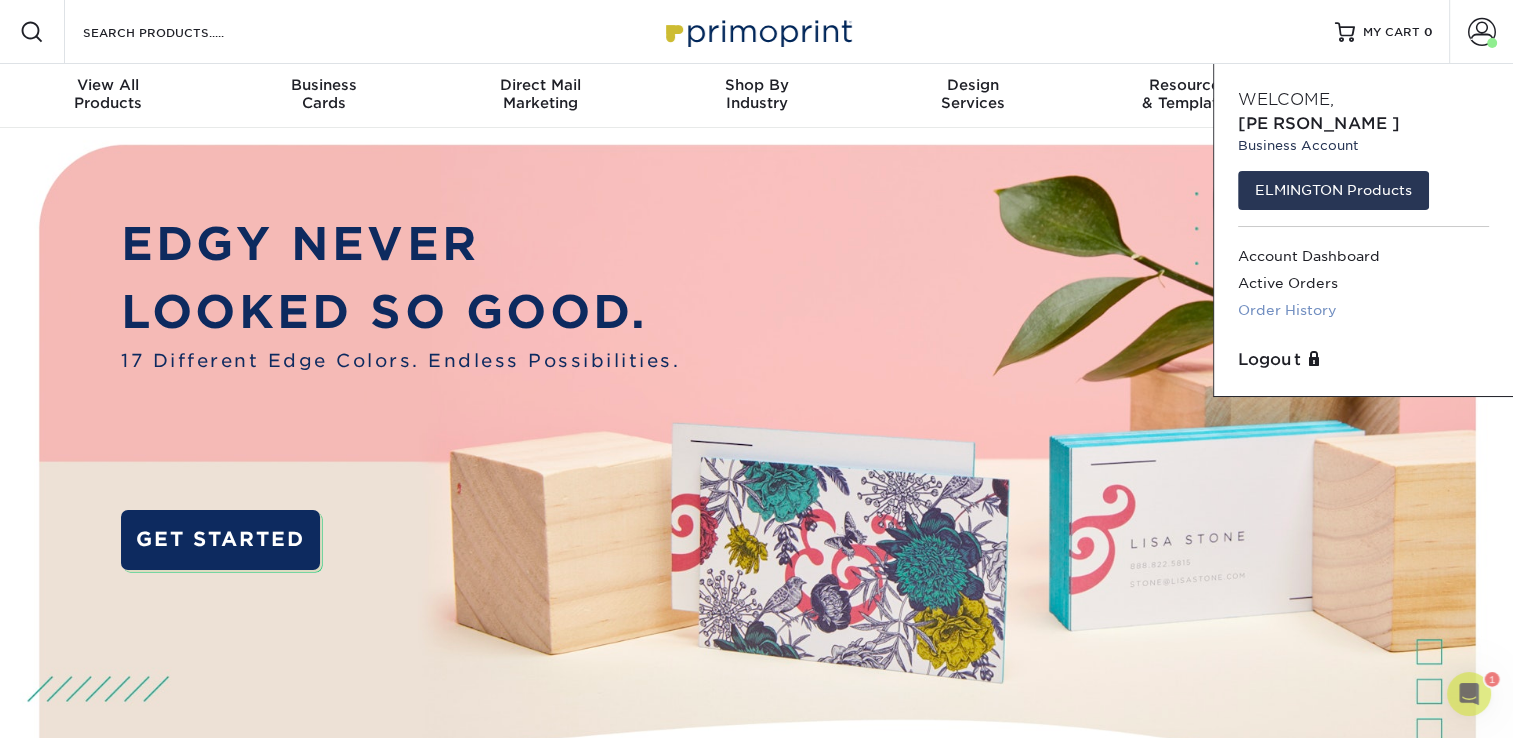 click on "Order History" at bounding box center [1363, 310] 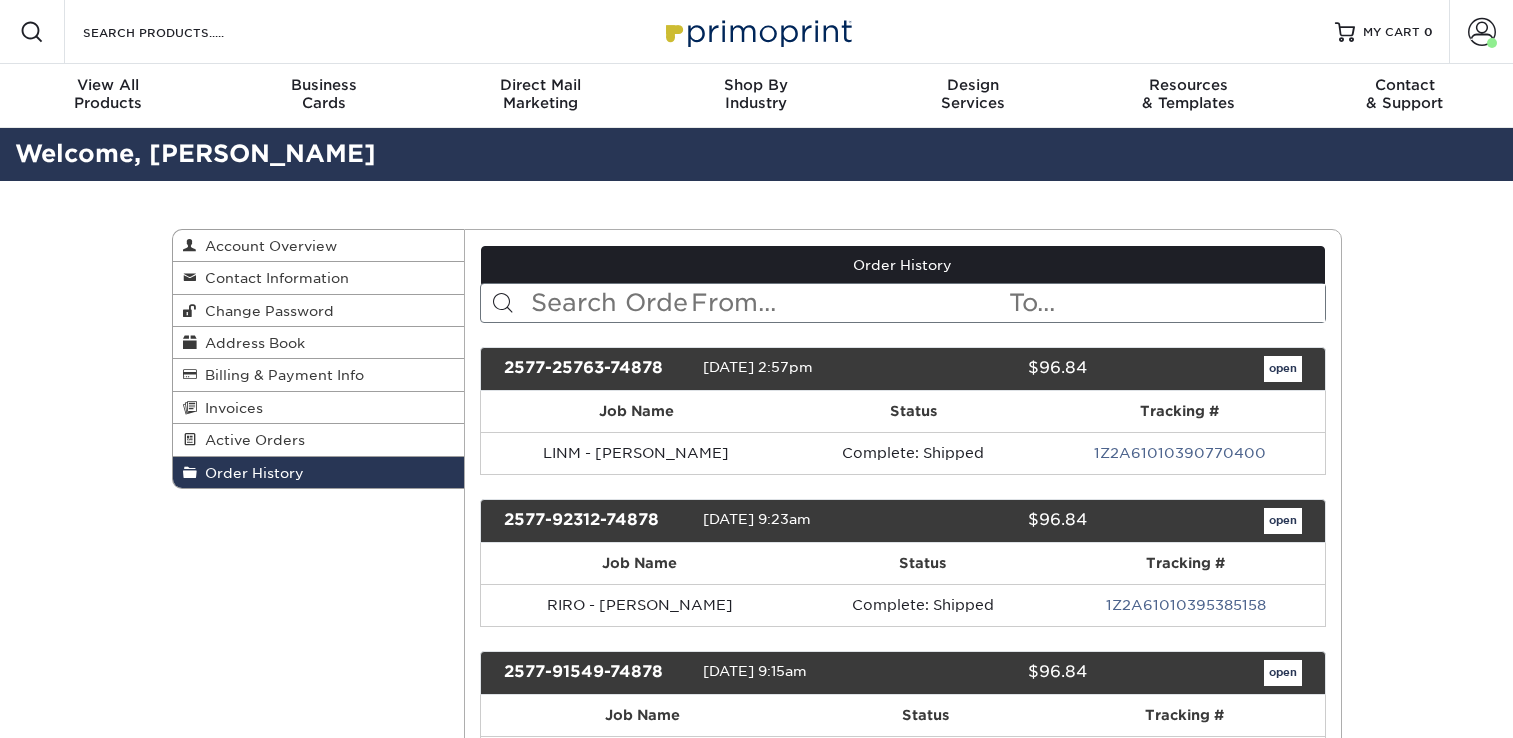 scroll, scrollTop: 0, scrollLeft: 0, axis: both 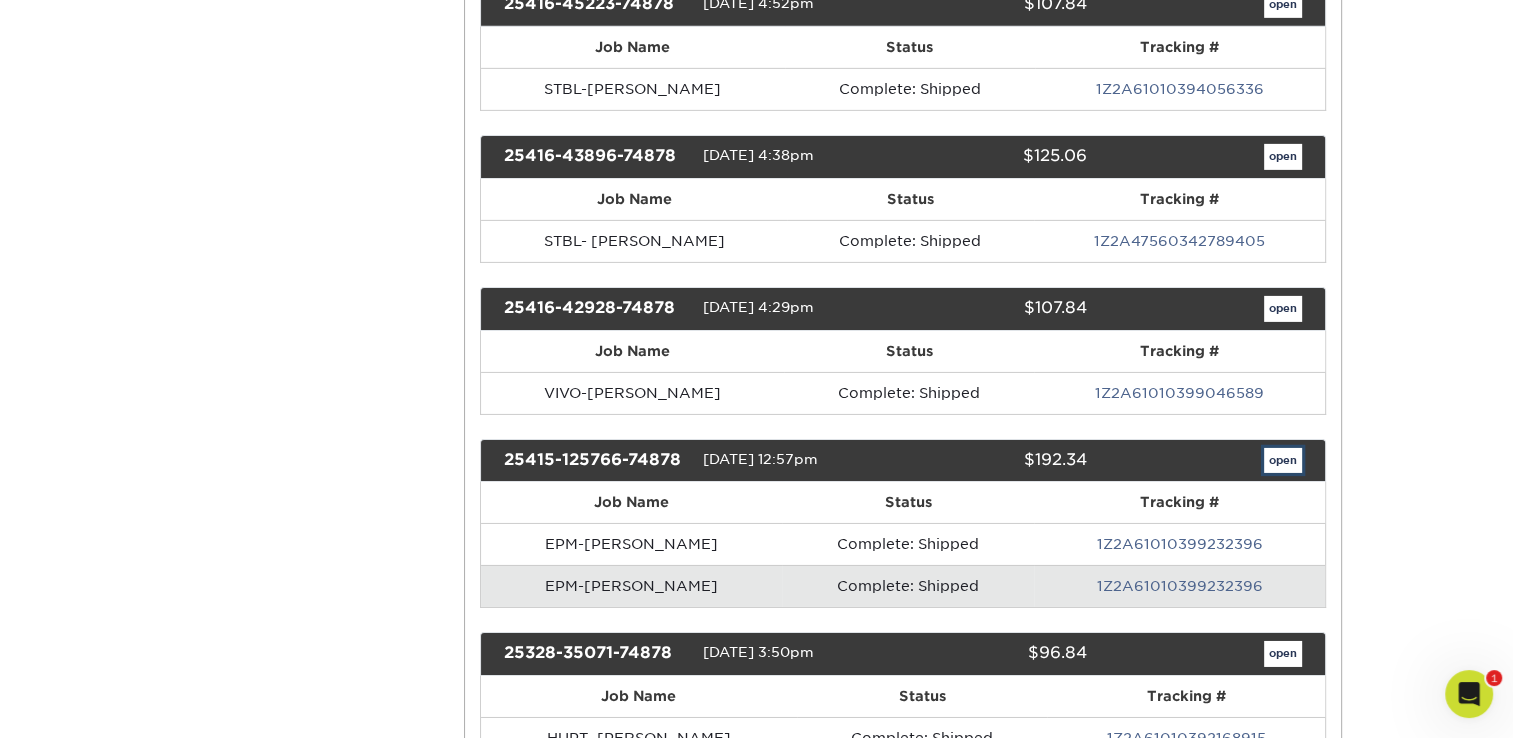 click on "open" at bounding box center [1283, 461] 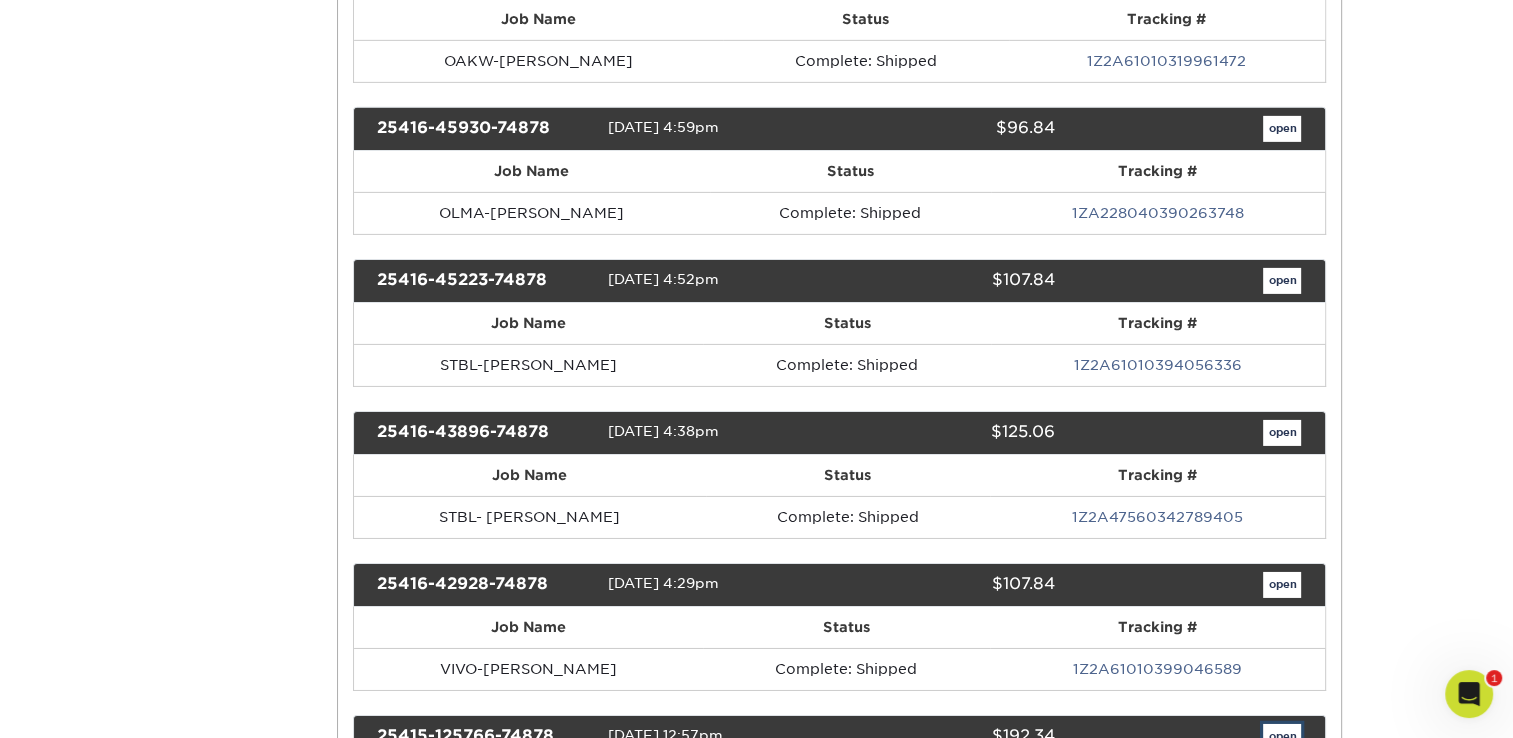 scroll, scrollTop: 0, scrollLeft: 0, axis: both 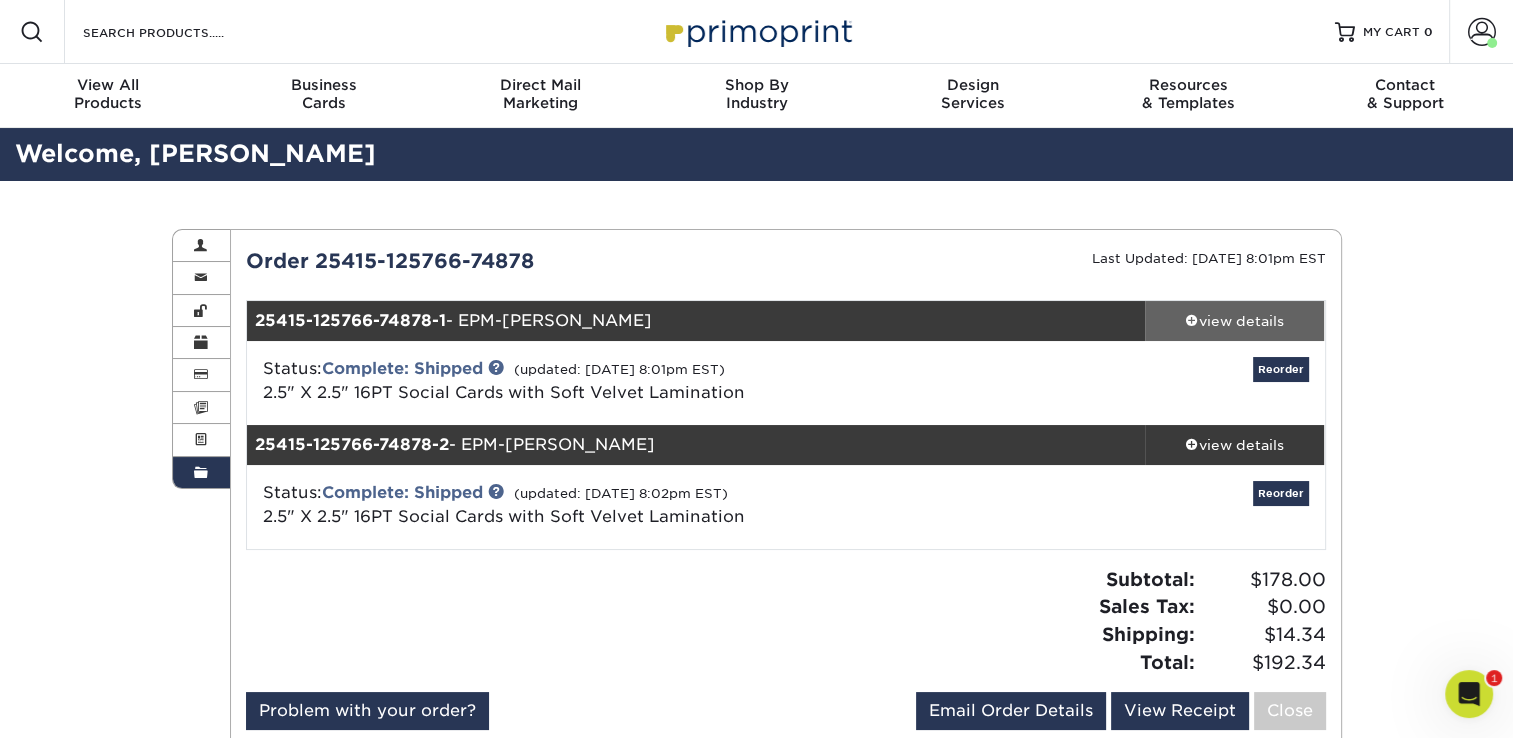 click on "view details" at bounding box center [1235, 321] 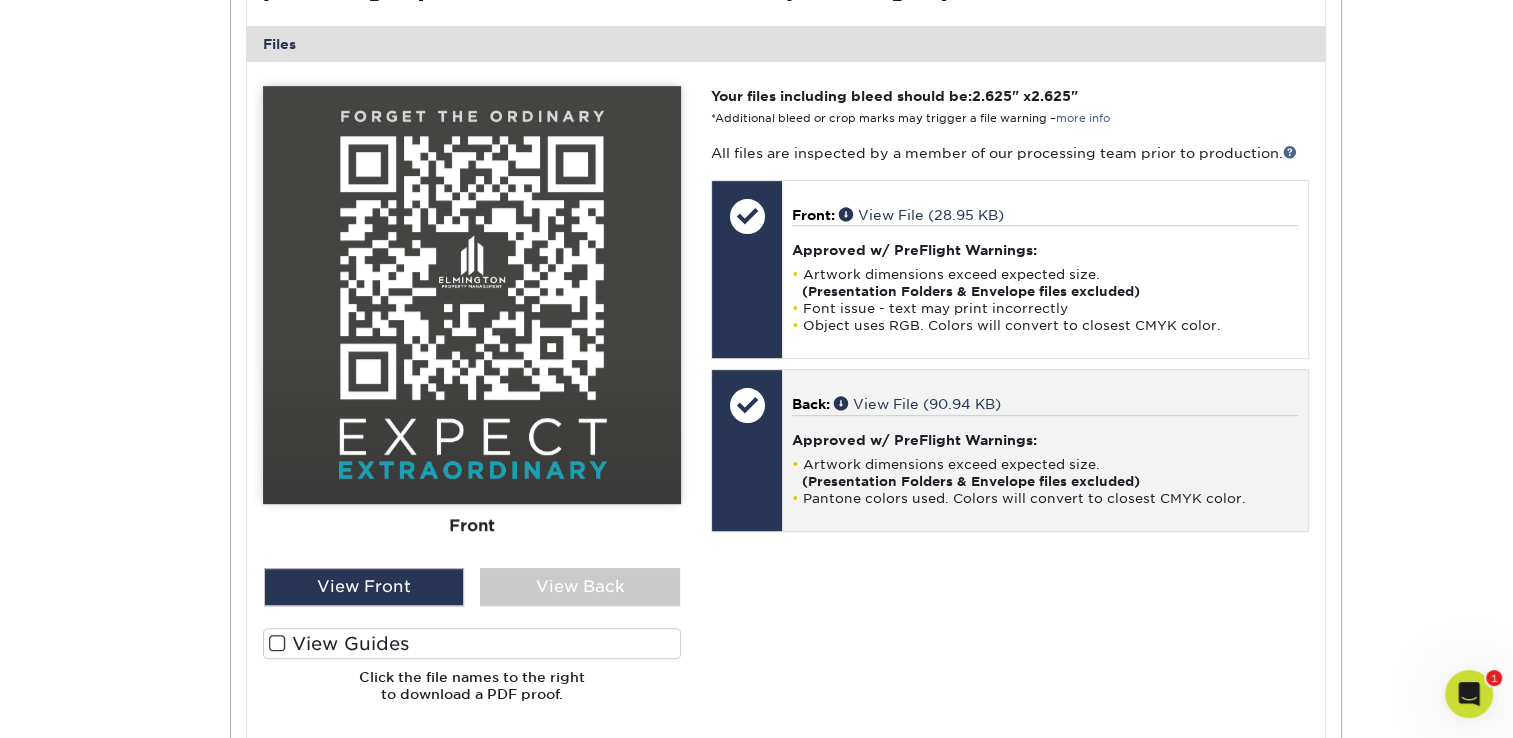 scroll, scrollTop: 799, scrollLeft: 0, axis: vertical 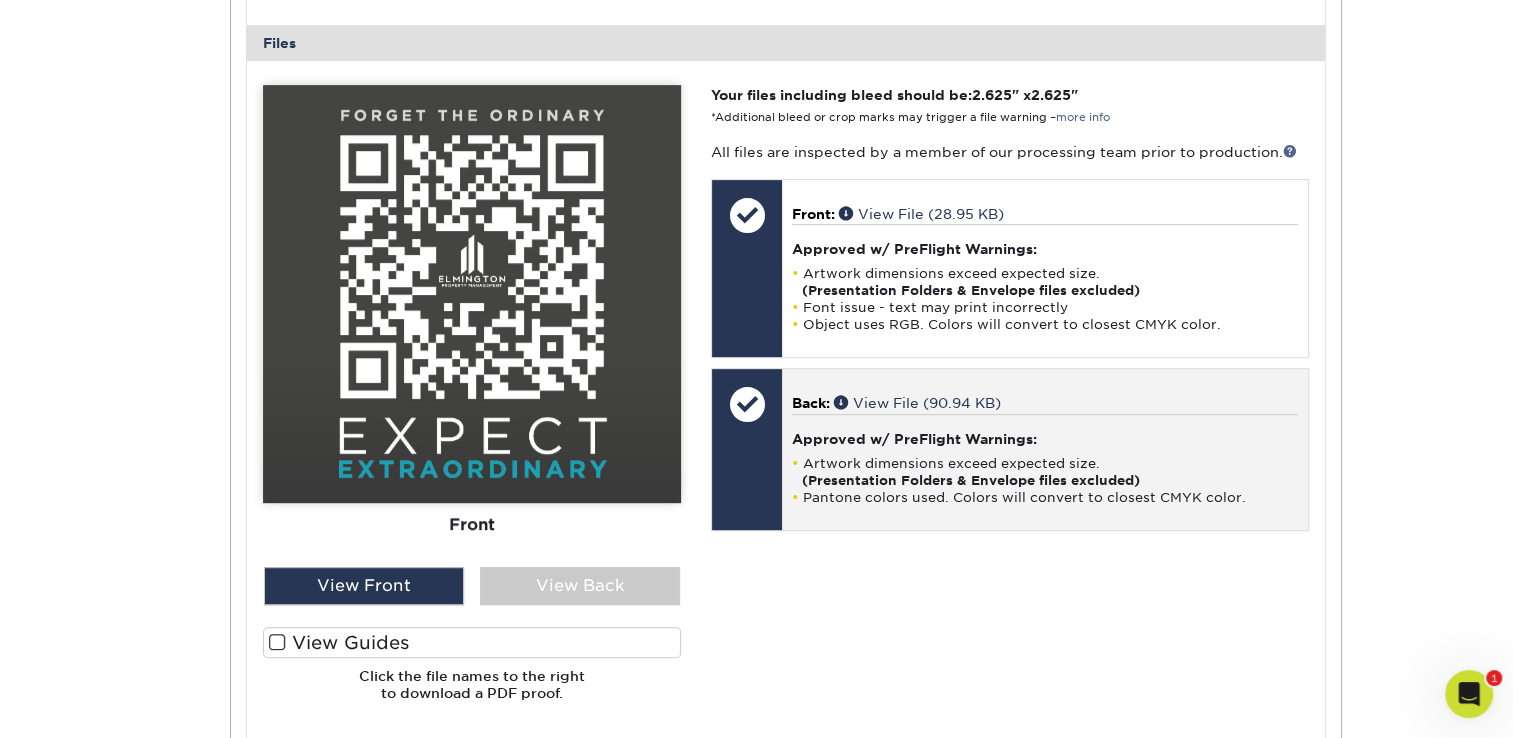 click on "Back:" at bounding box center (811, 403) 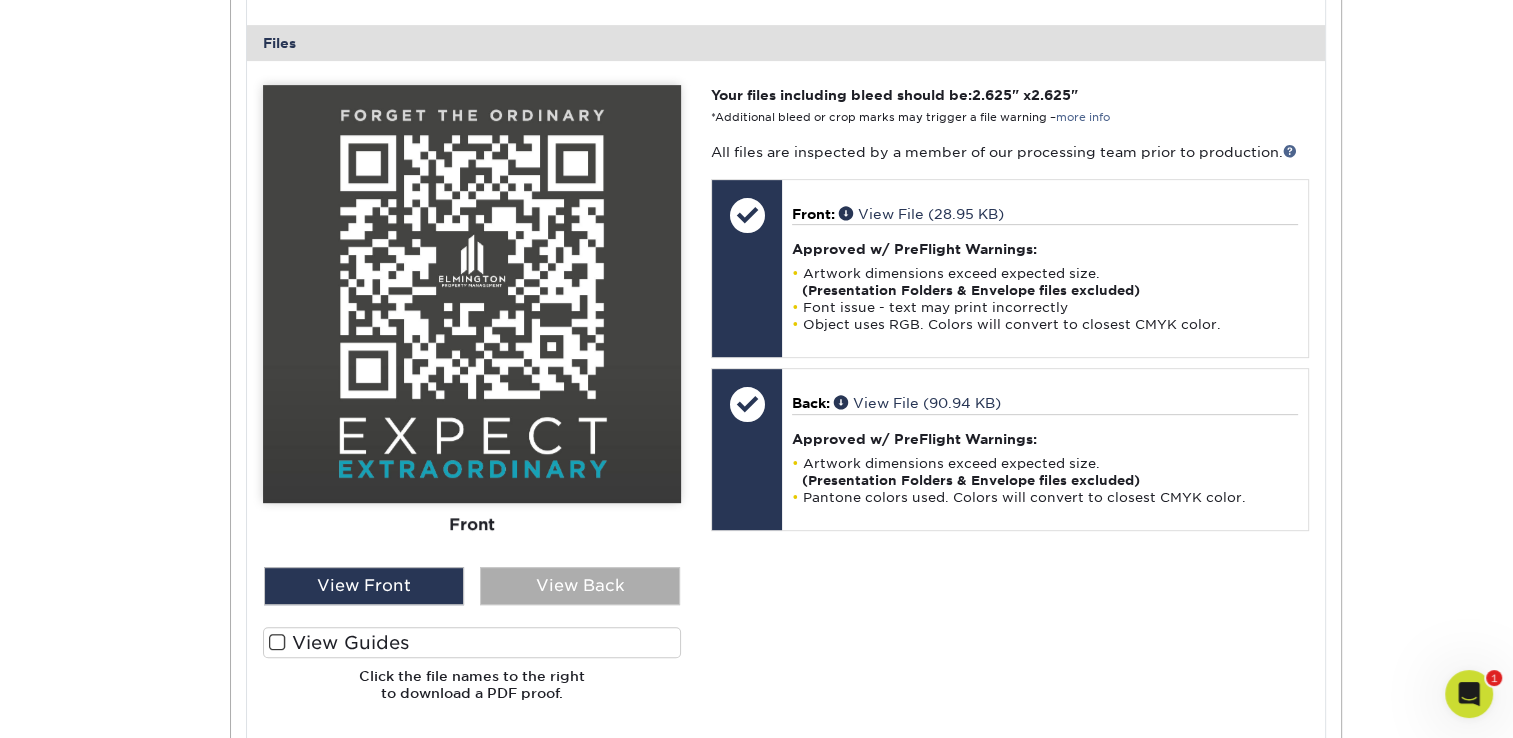 click on "View Back" at bounding box center [580, 586] 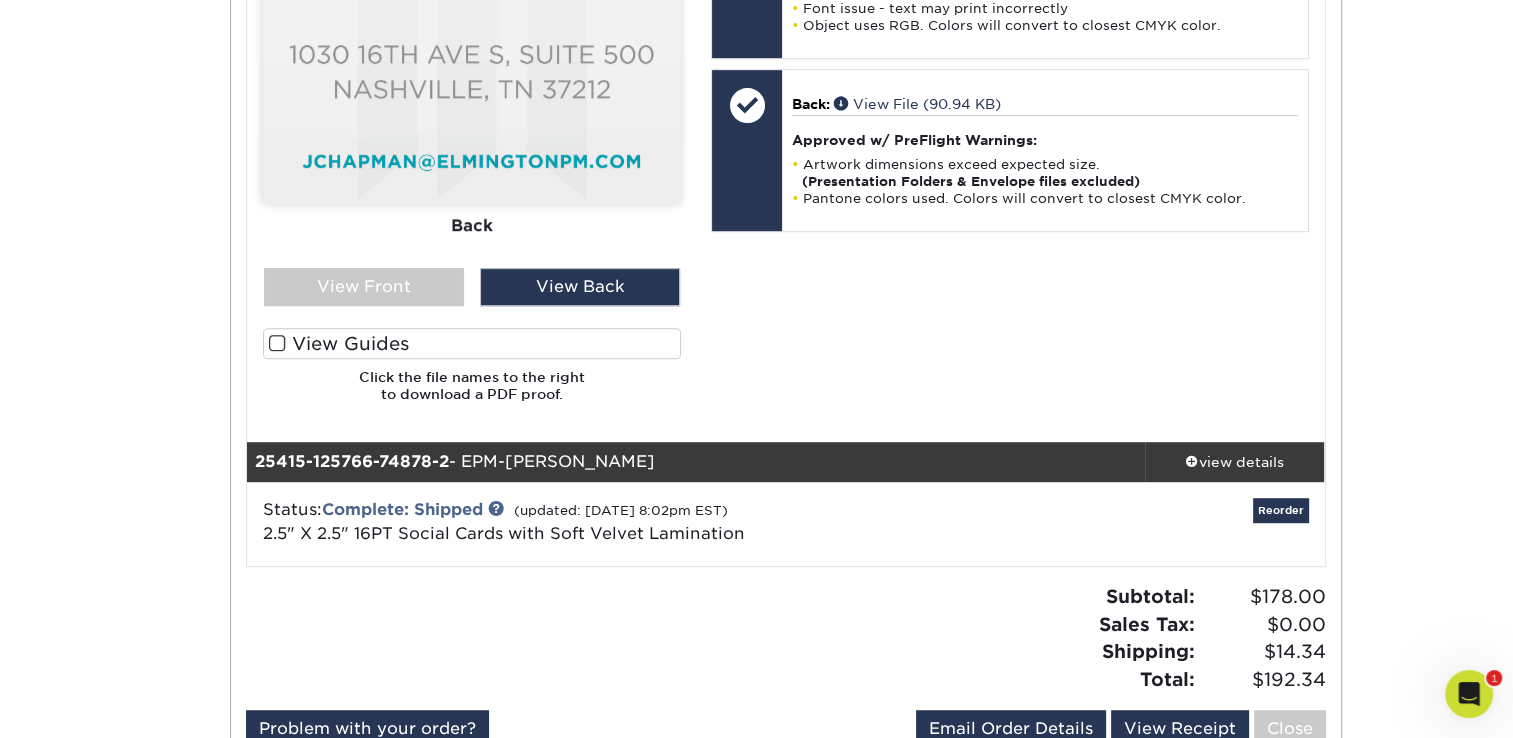 scroll, scrollTop: 1099, scrollLeft: 0, axis: vertical 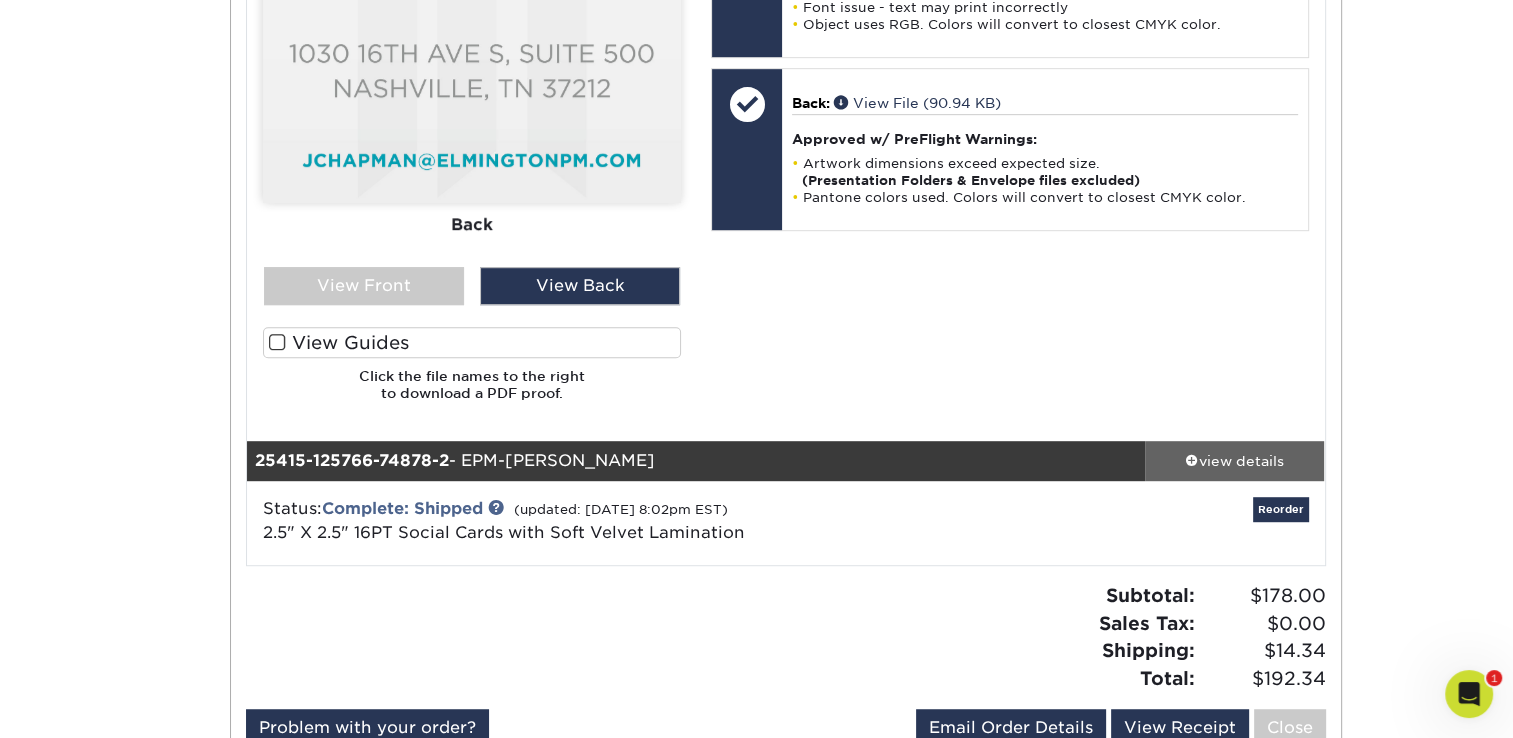 click on "view details" at bounding box center (1235, 461) 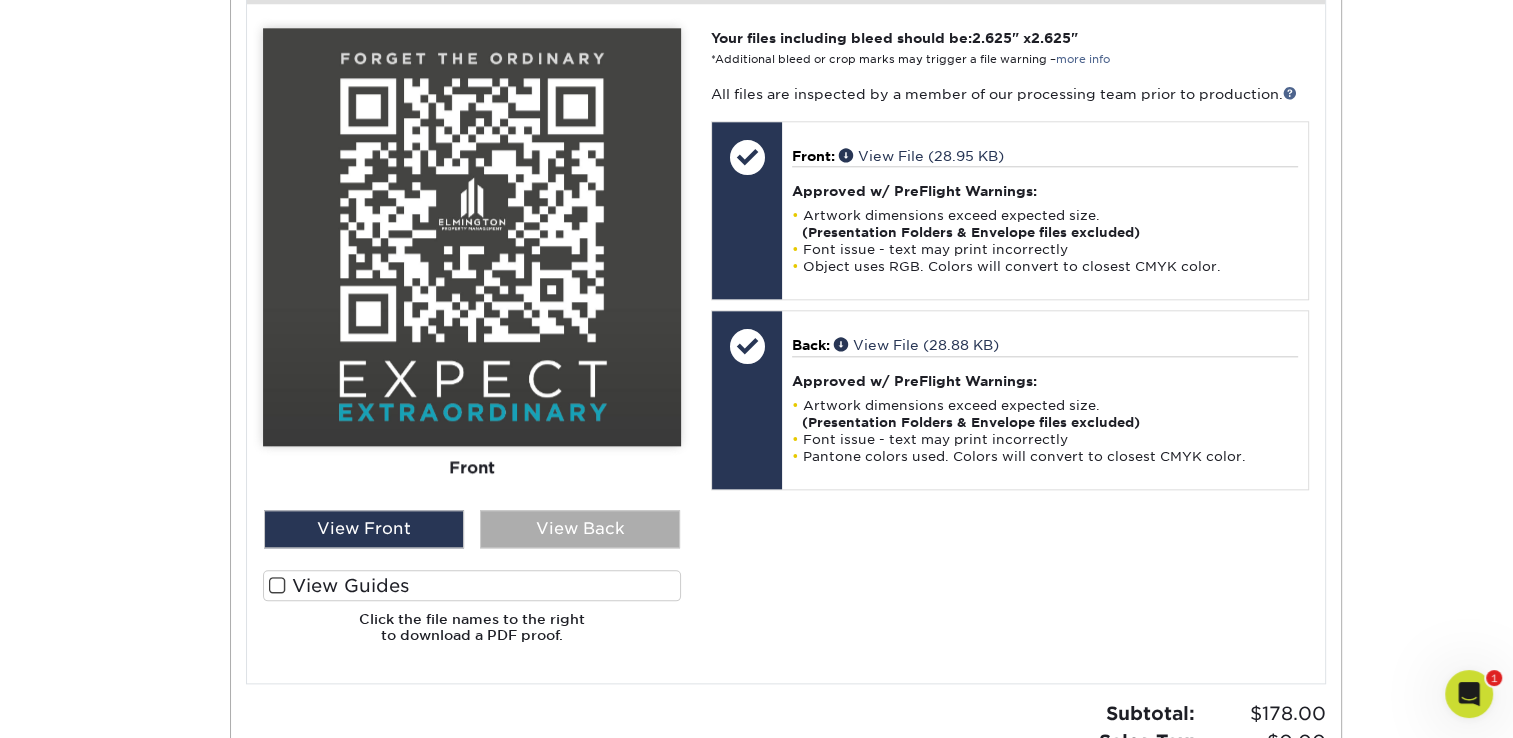 scroll, scrollTop: 2098, scrollLeft: 0, axis: vertical 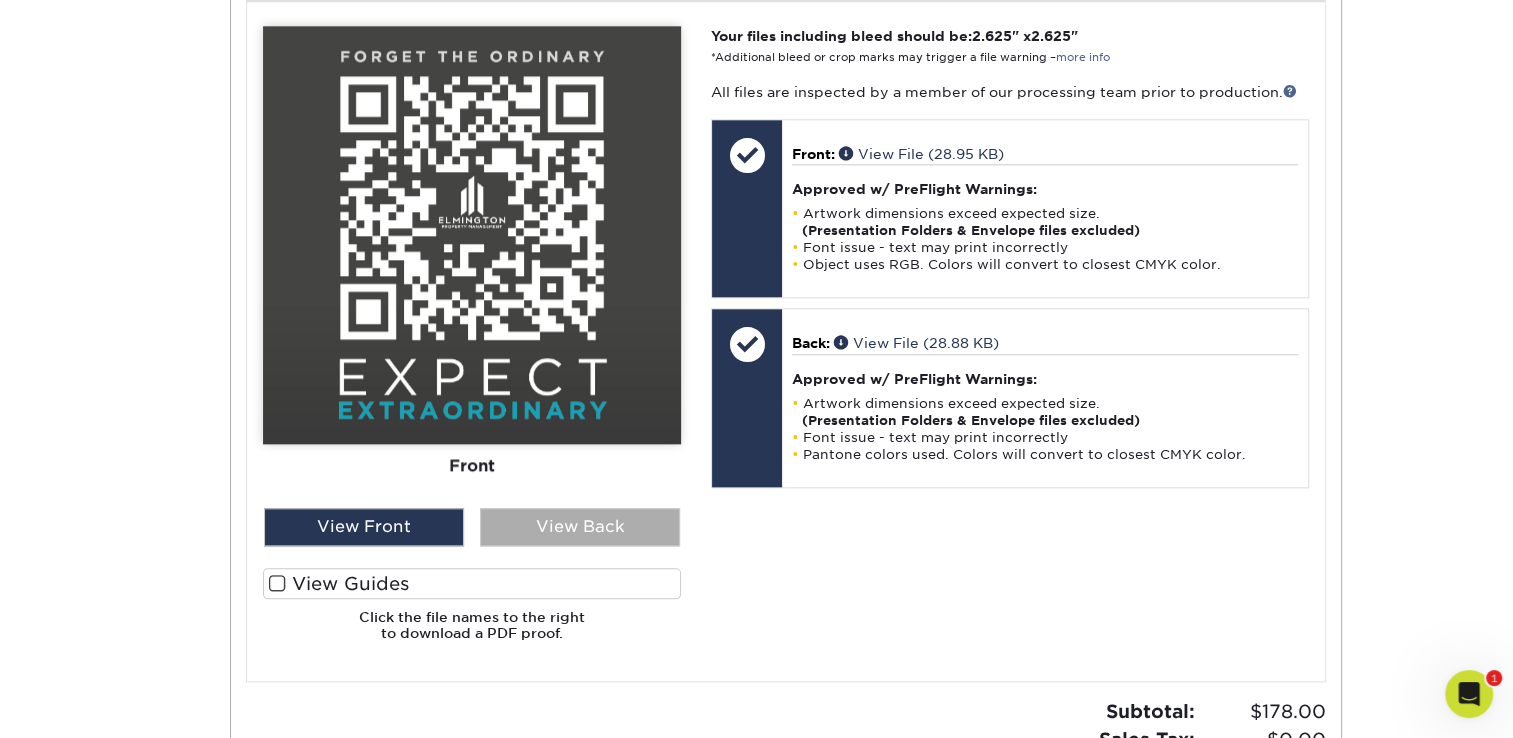 click on "View Back" at bounding box center [580, 527] 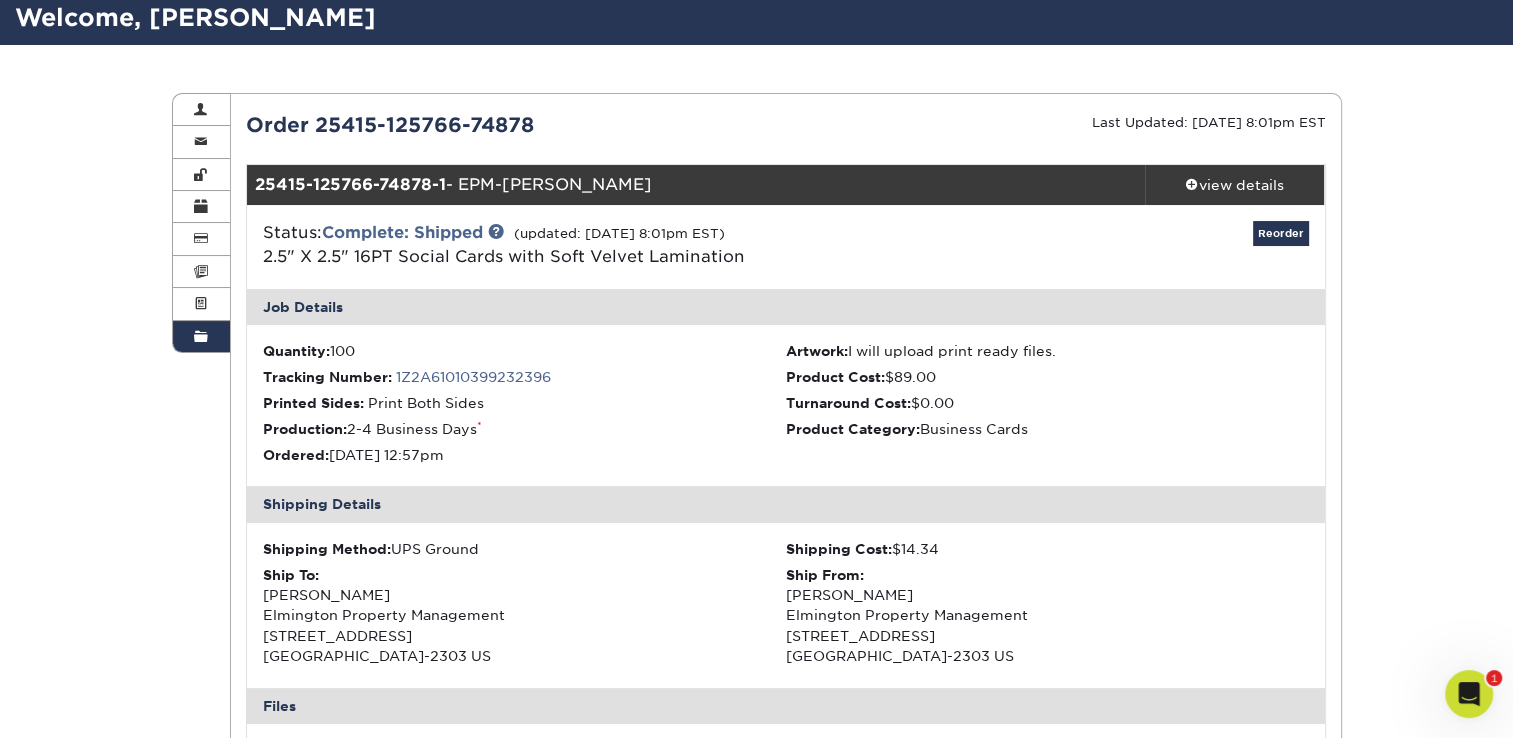 scroll, scrollTop: 0, scrollLeft: 0, axis: both 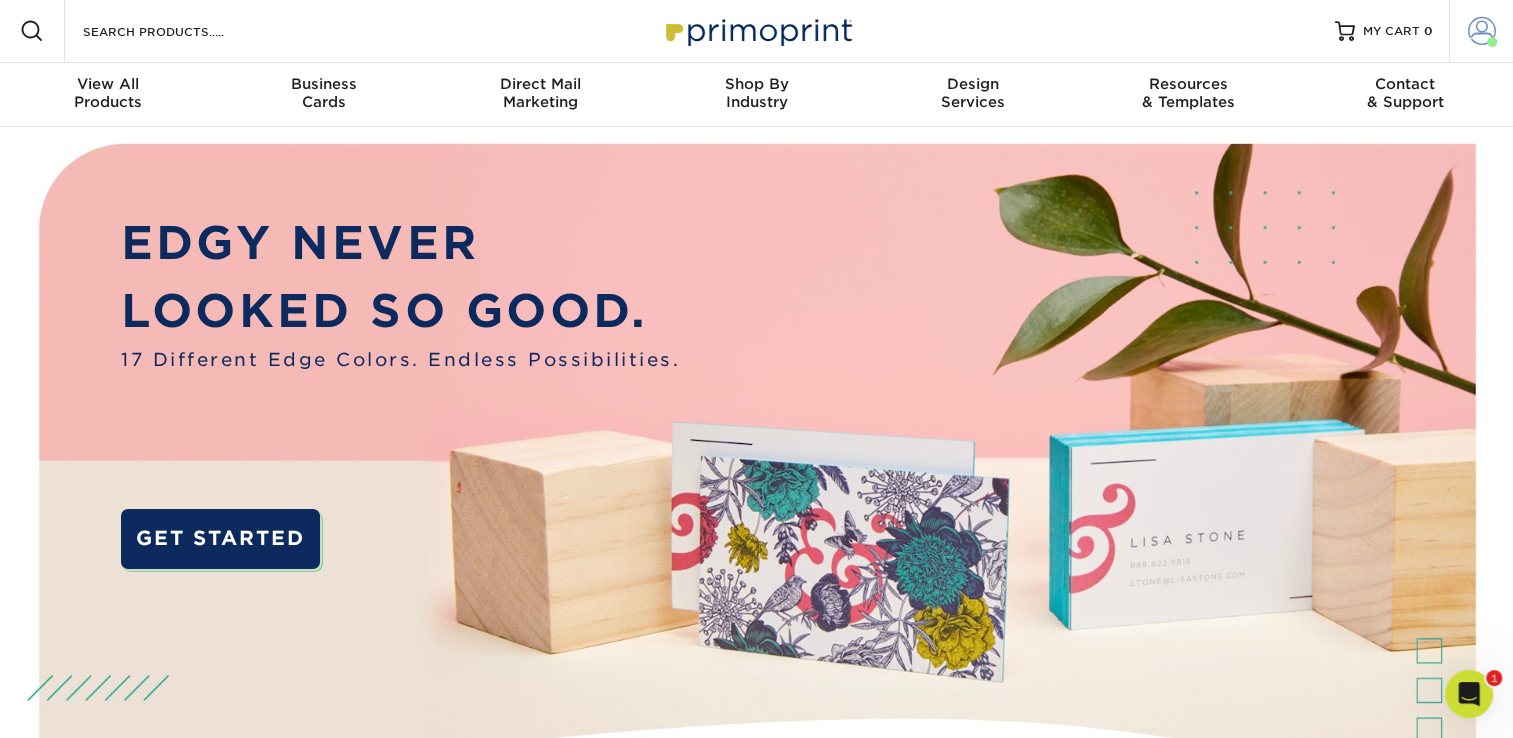 click on "Account" at bounding box center [1481, 31] 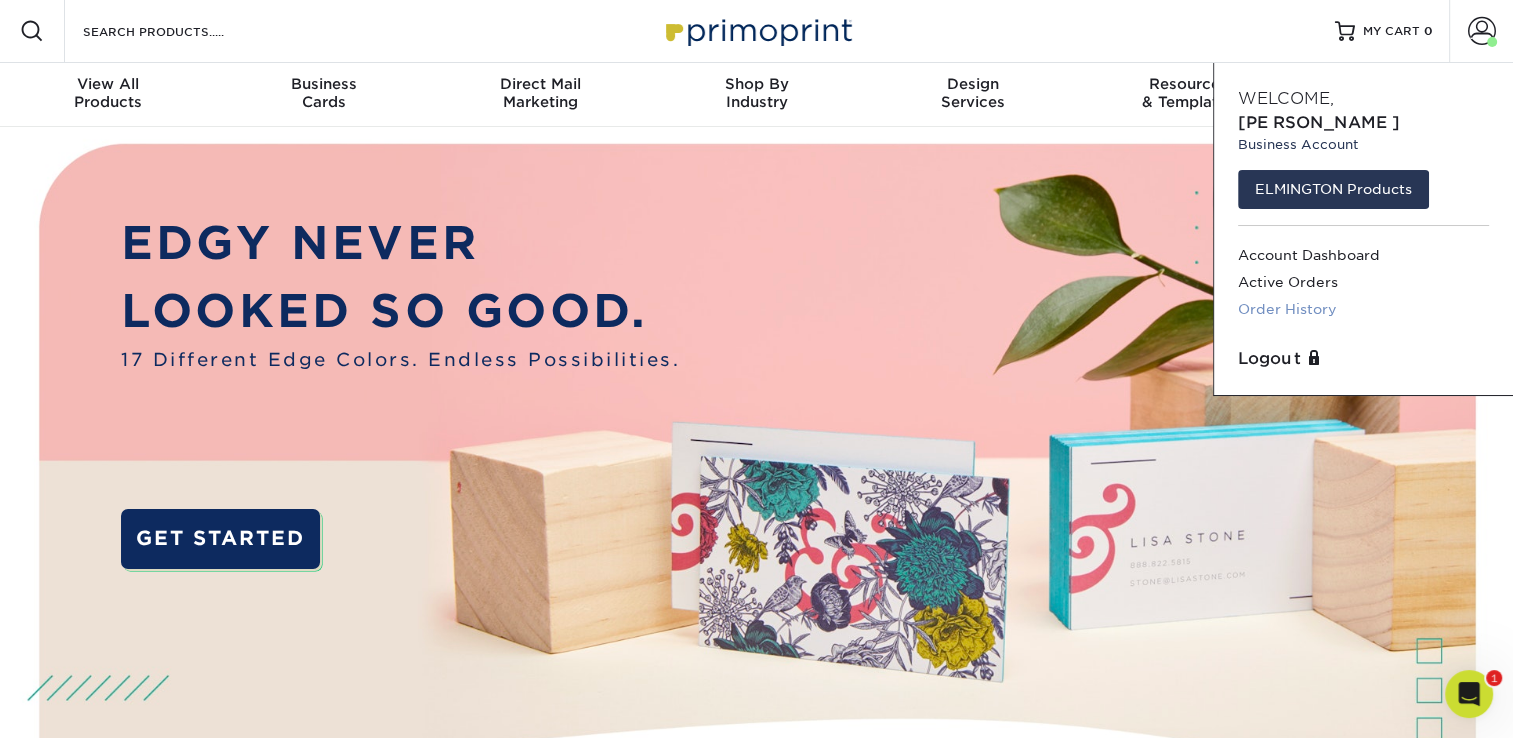 click on "Order History" at bounding box center [1363, 309] 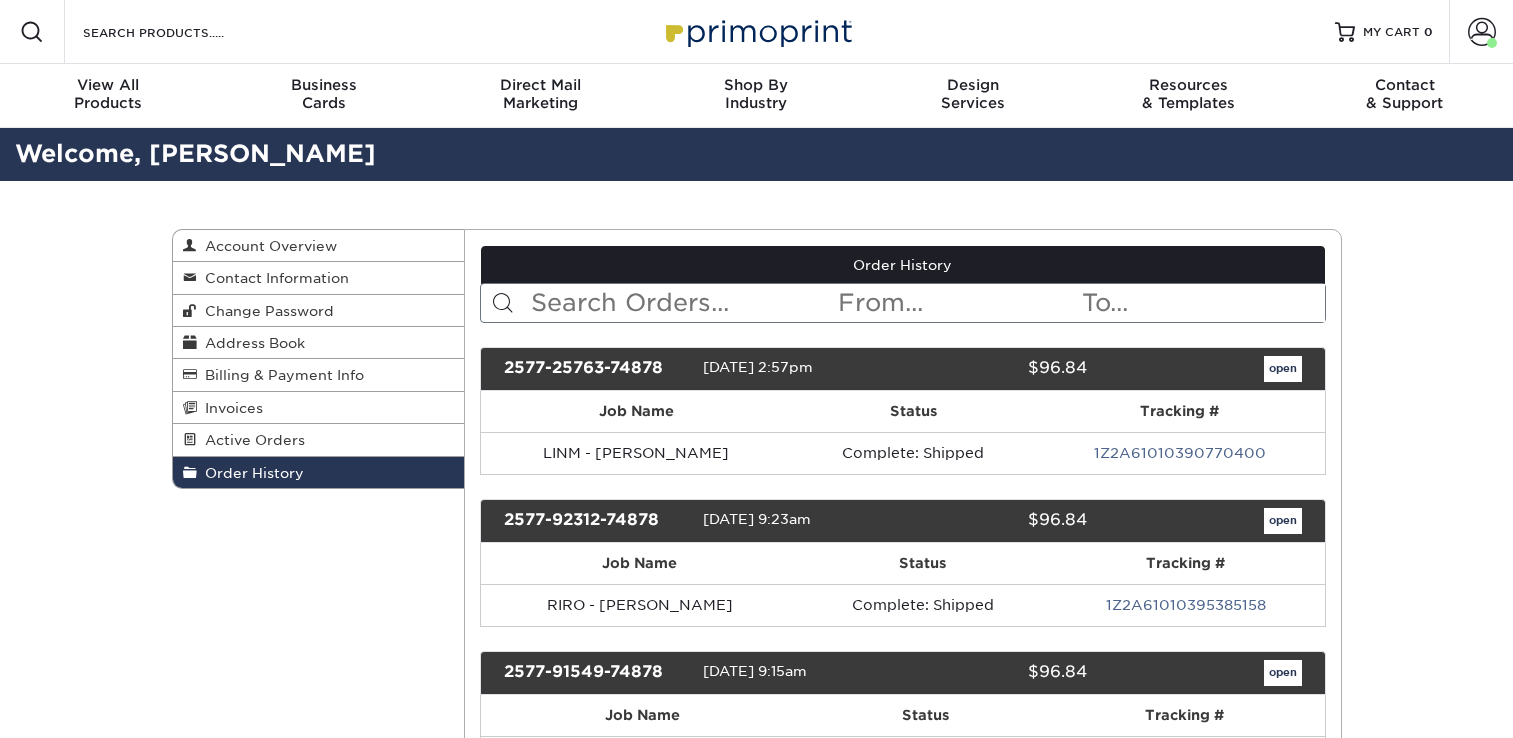 scroll, scrollTop: 0, scrollLeft: 0, axis: both 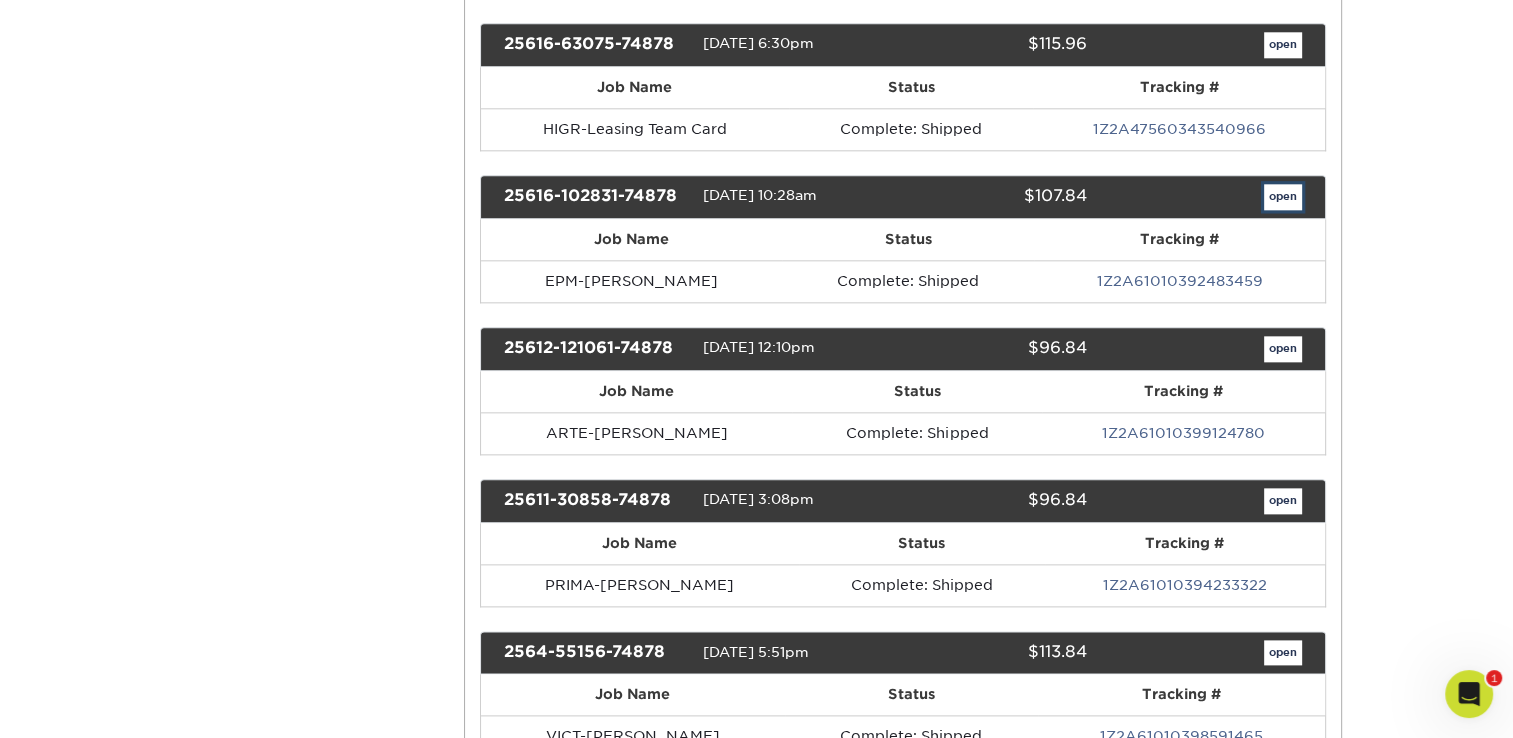 click on "open" at bounding box center [1283, 197] 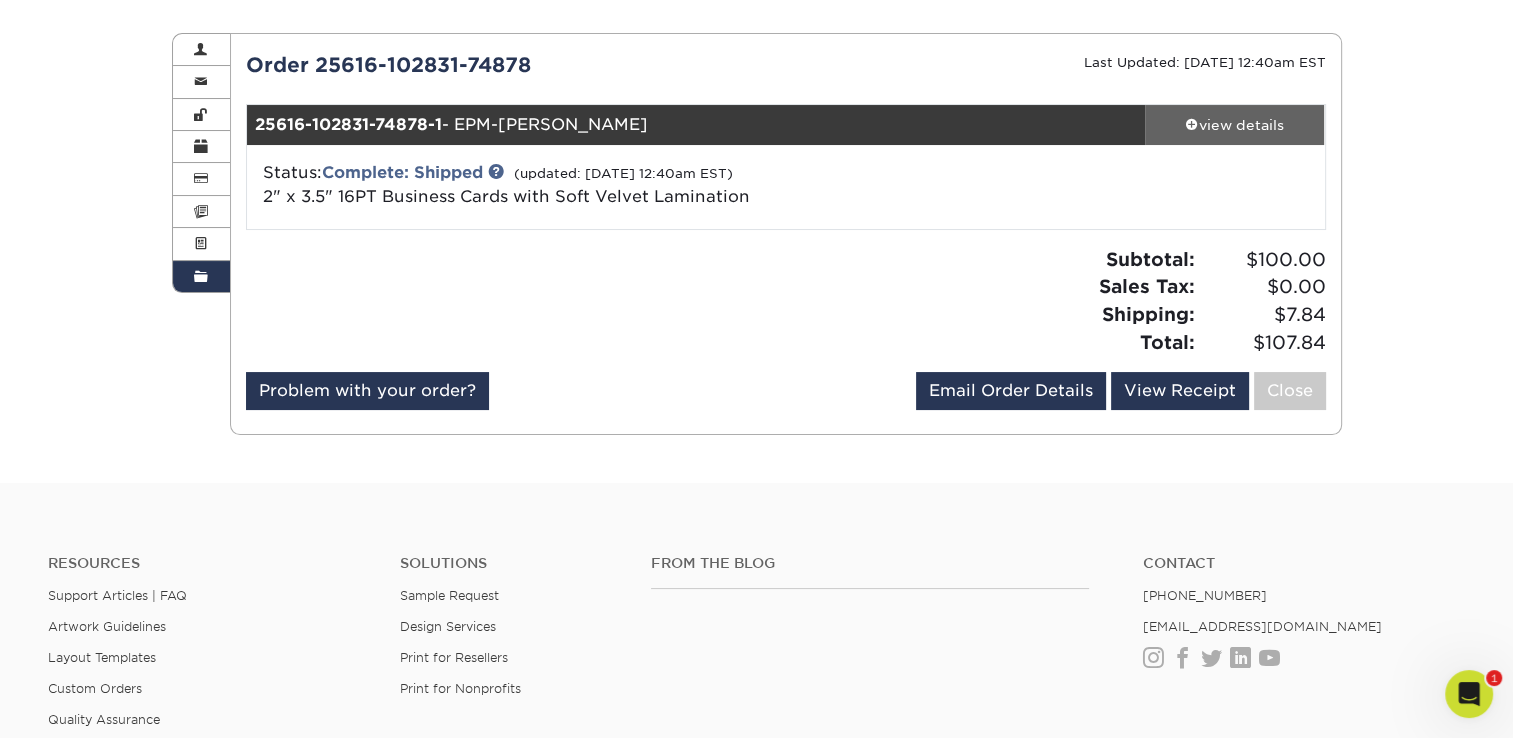 click on "view details" at bounding box center (1235, 125) 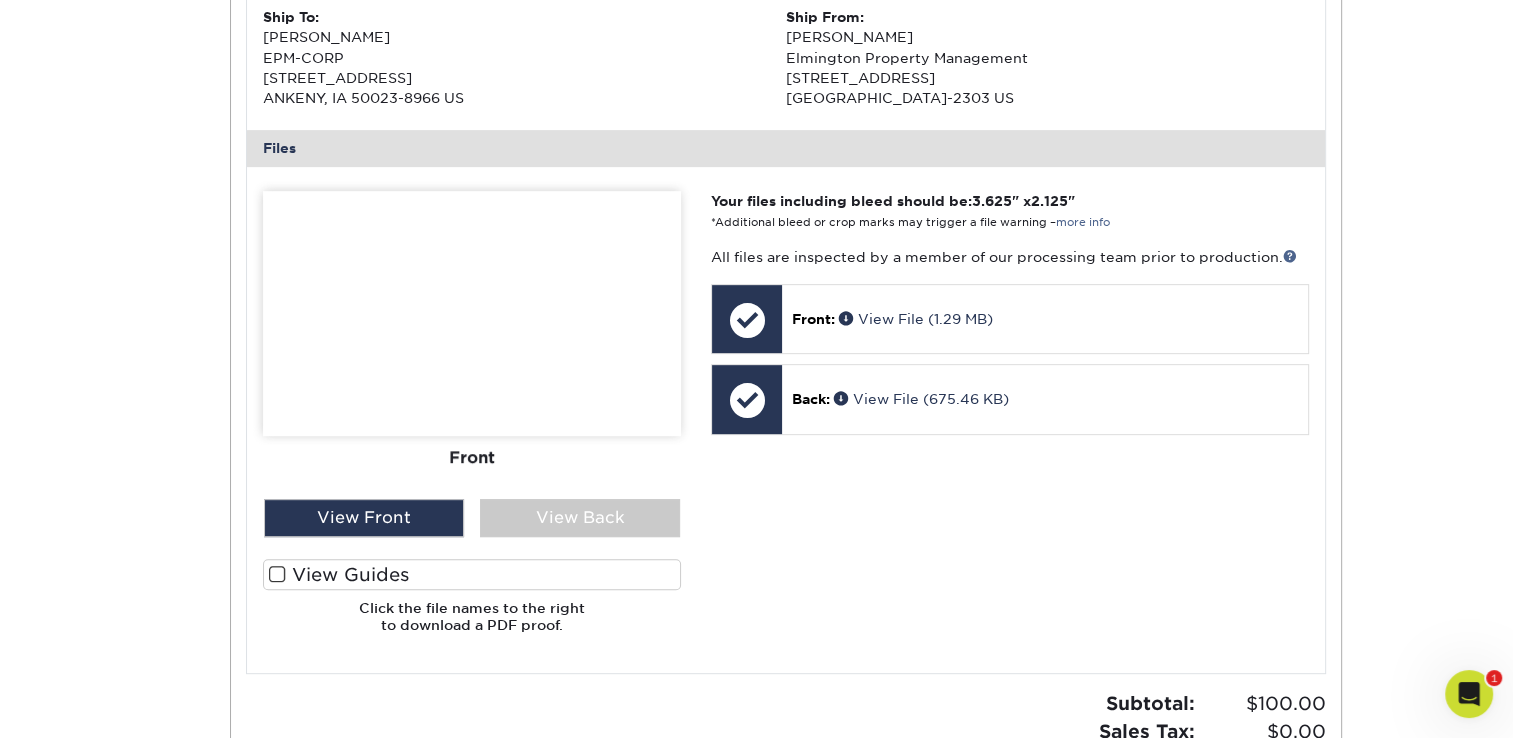 scroll, scrollTop: 799, scrollLeft: 0, axis: vertical 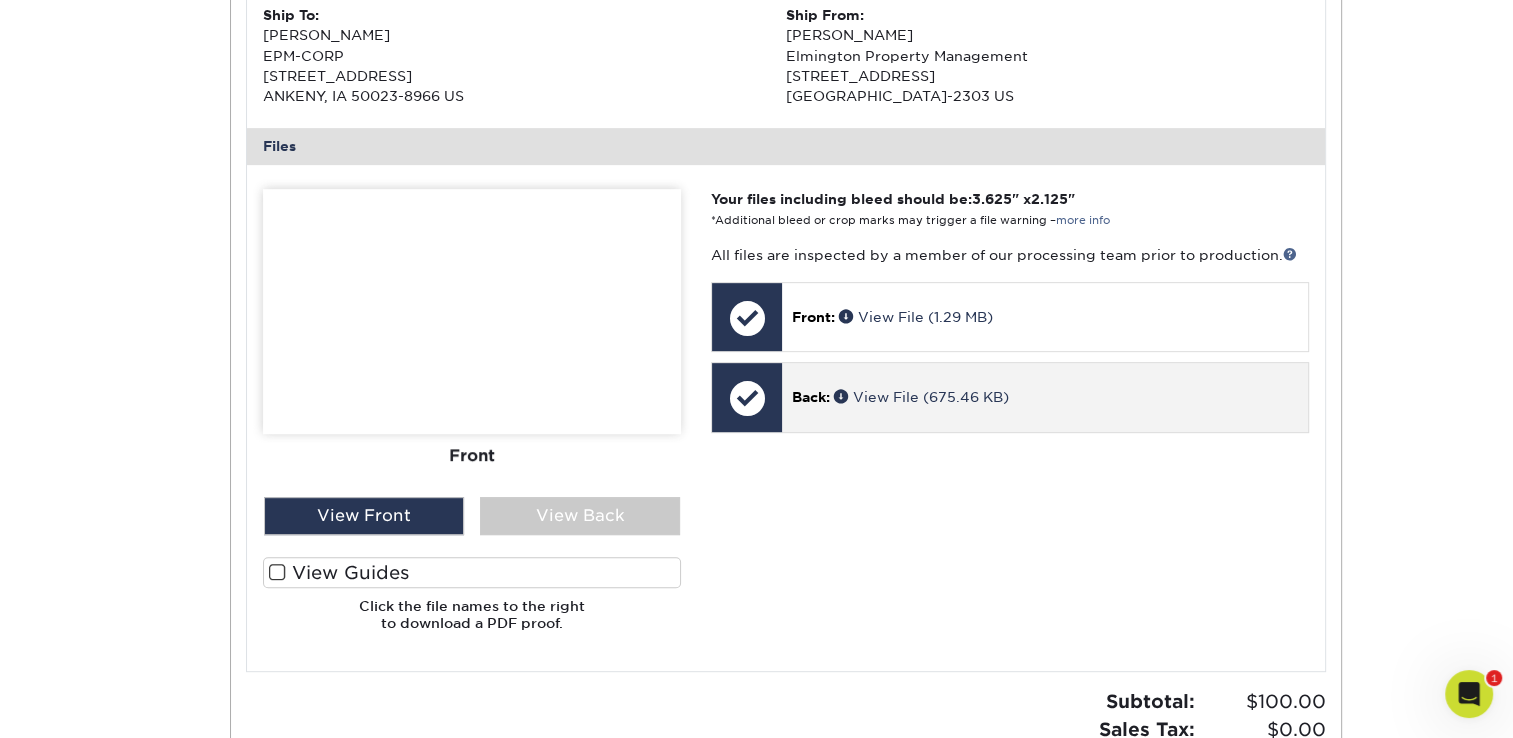 click at bounding box center (747, 398) 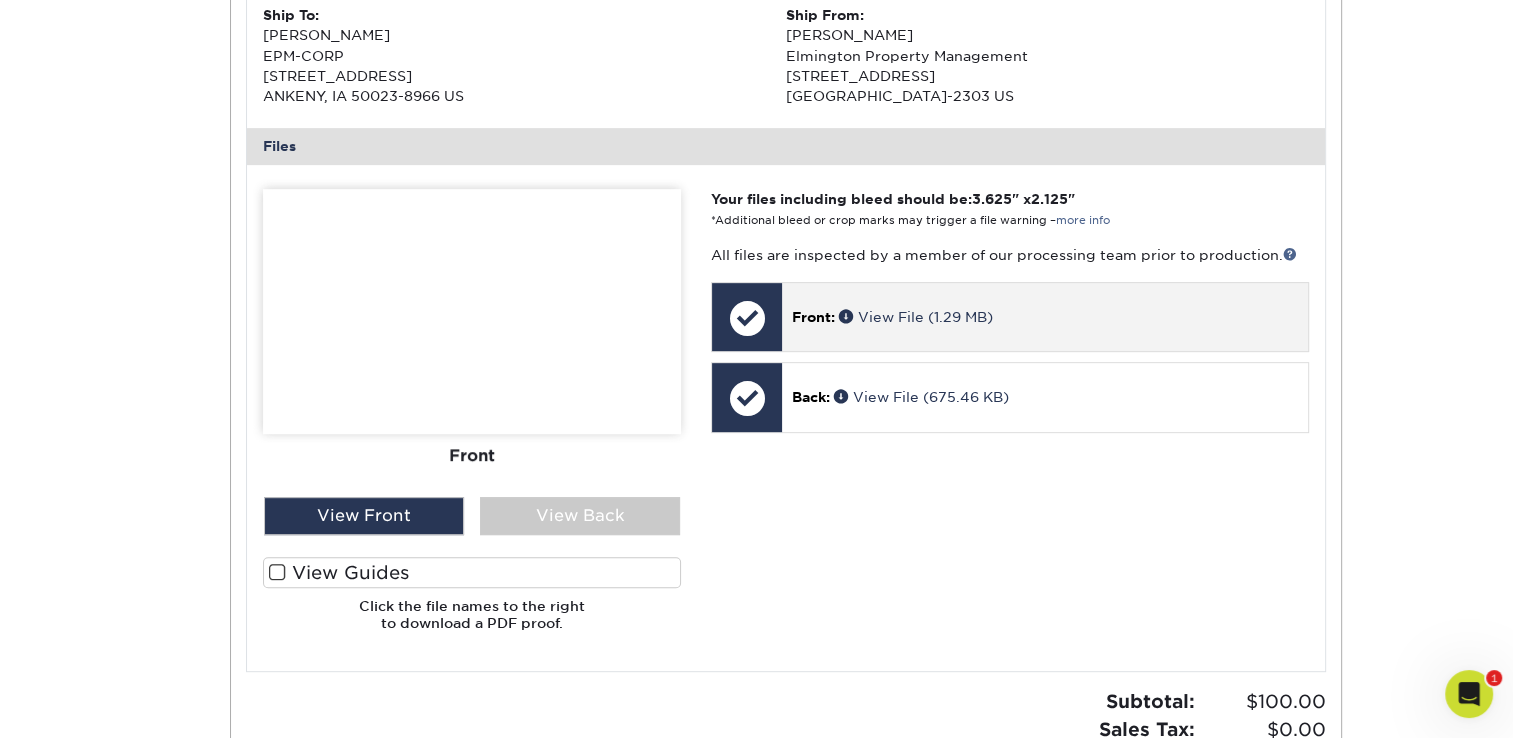 click at bounding box center (747, 318) 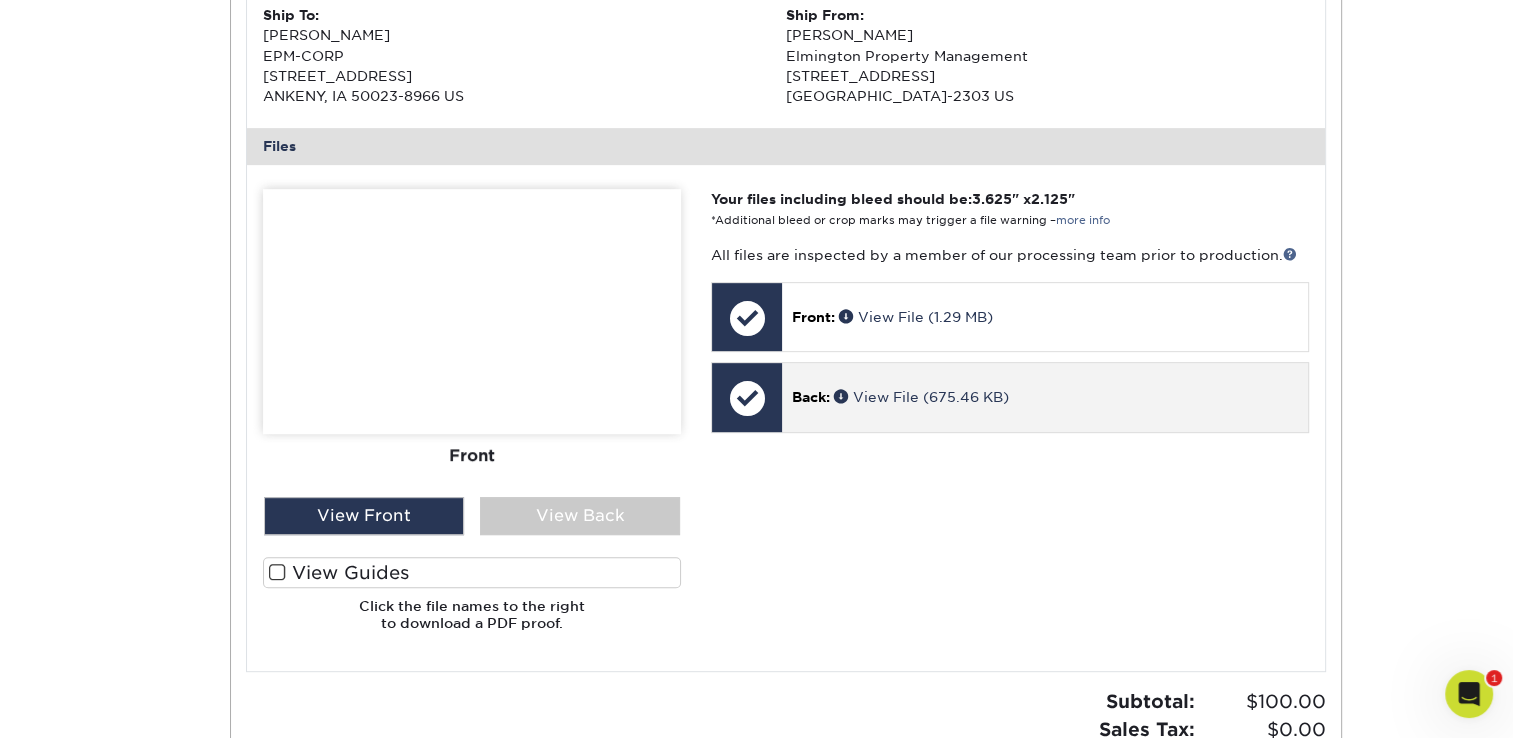 click at bounding box center (747, 398) 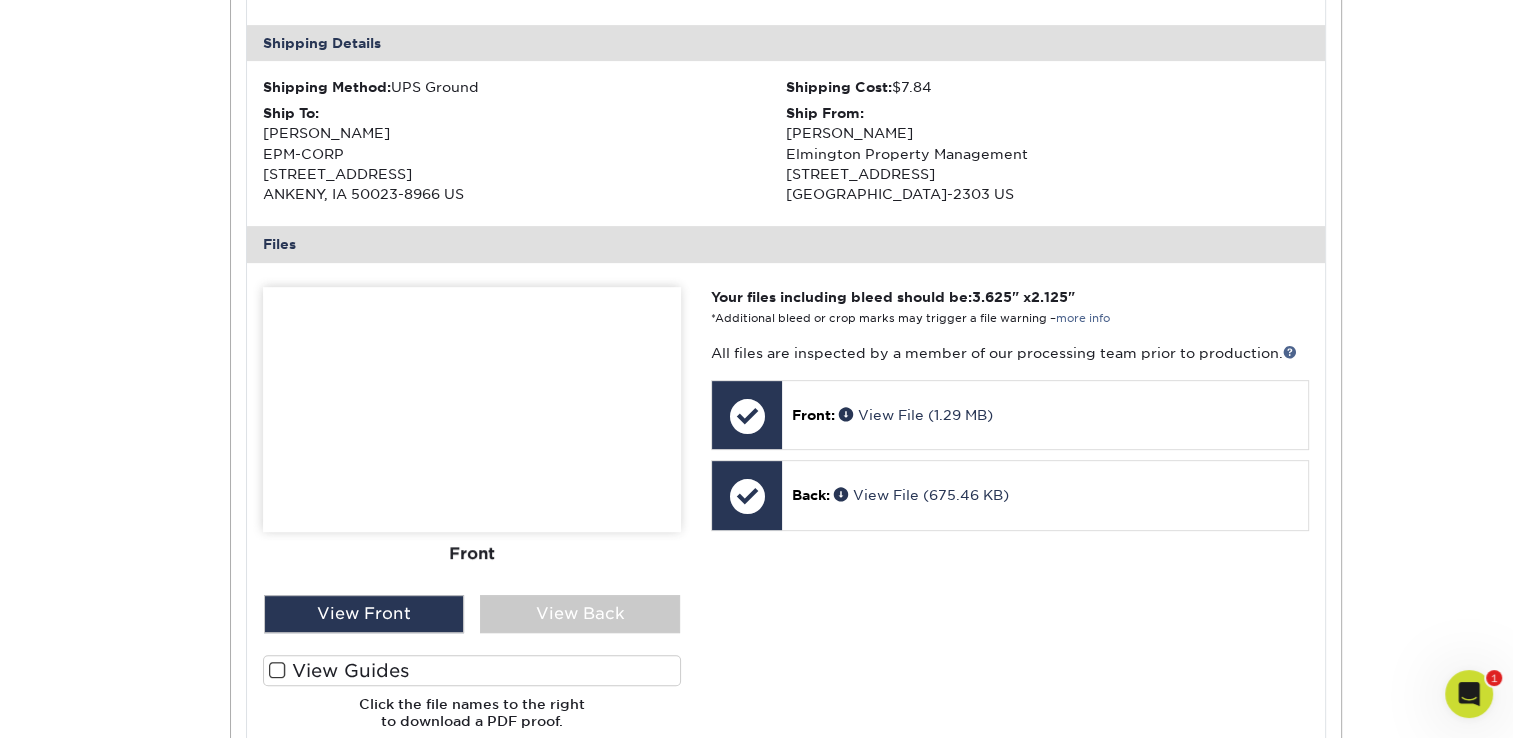 scroll, scrollTop: 700, scrollLeft: 0, axis: vertical 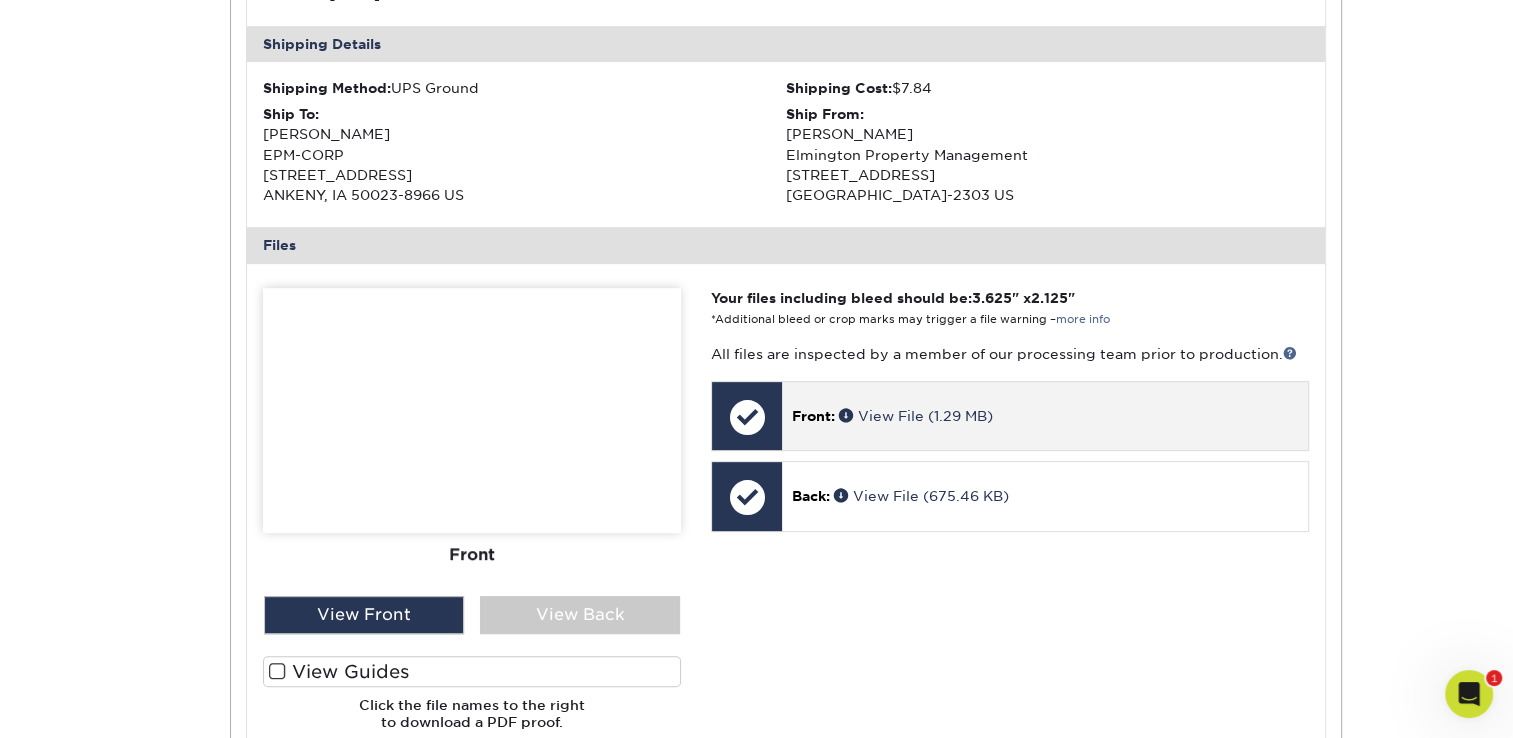 click at bounding box center [747, 417] 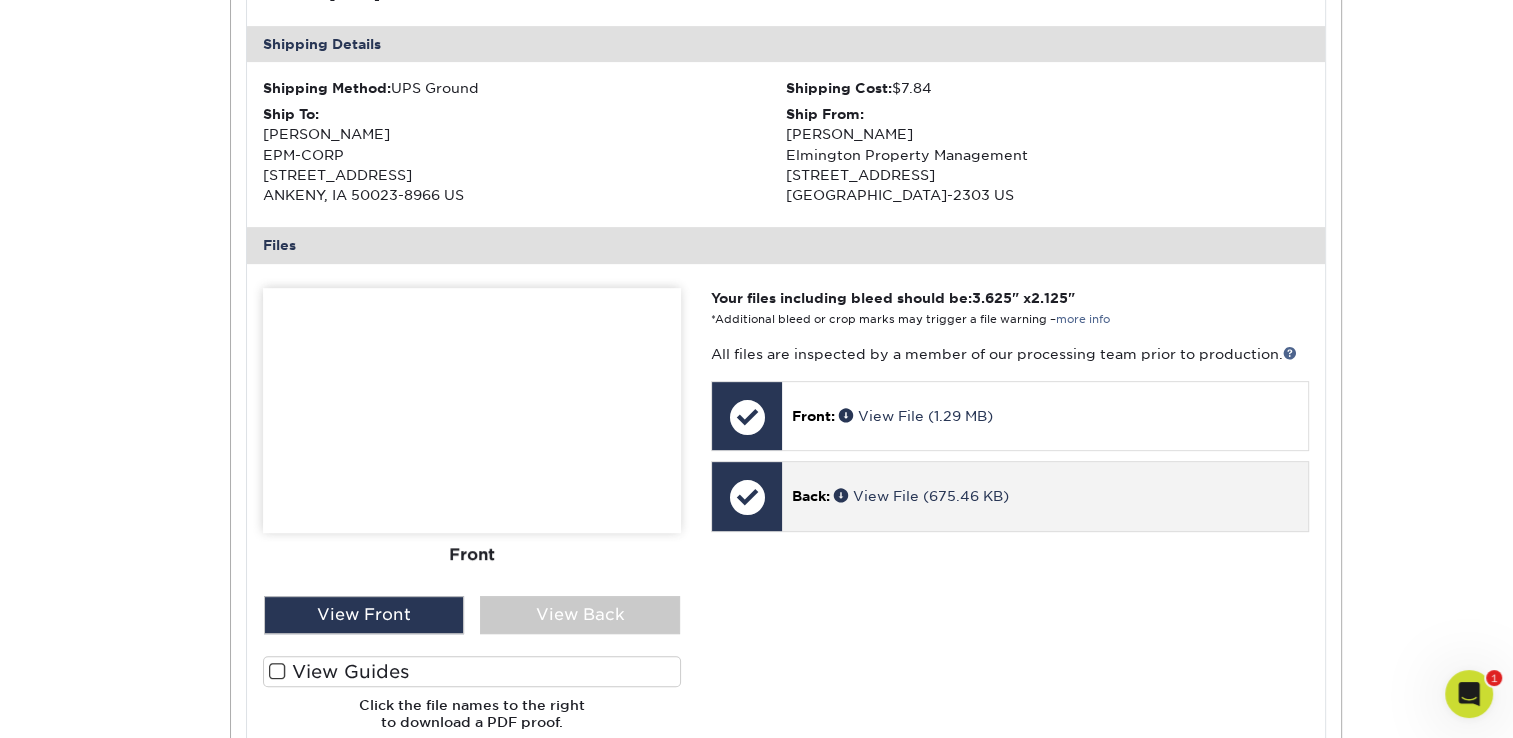 click at bounding box center (747, 497) 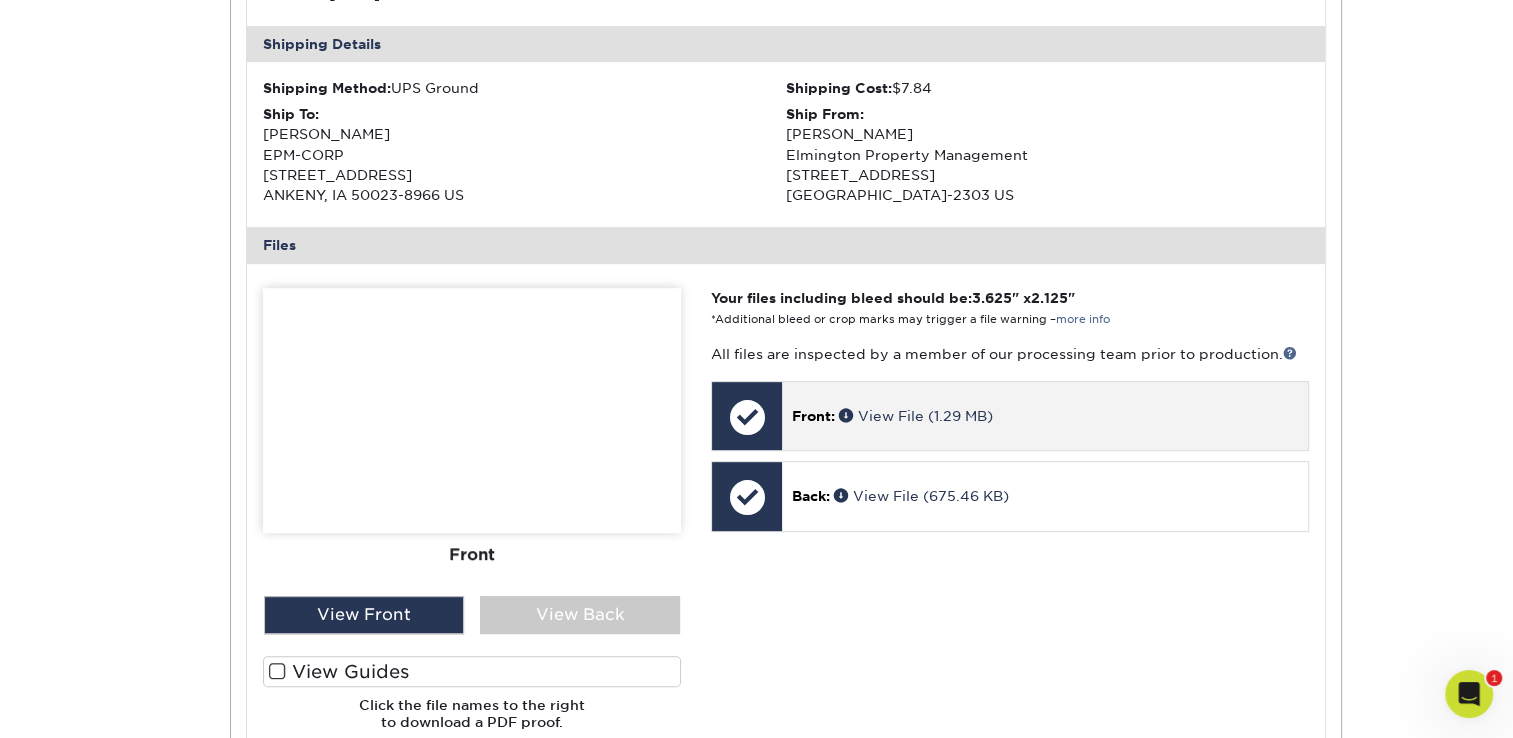 click at bounding box center (747, 417) 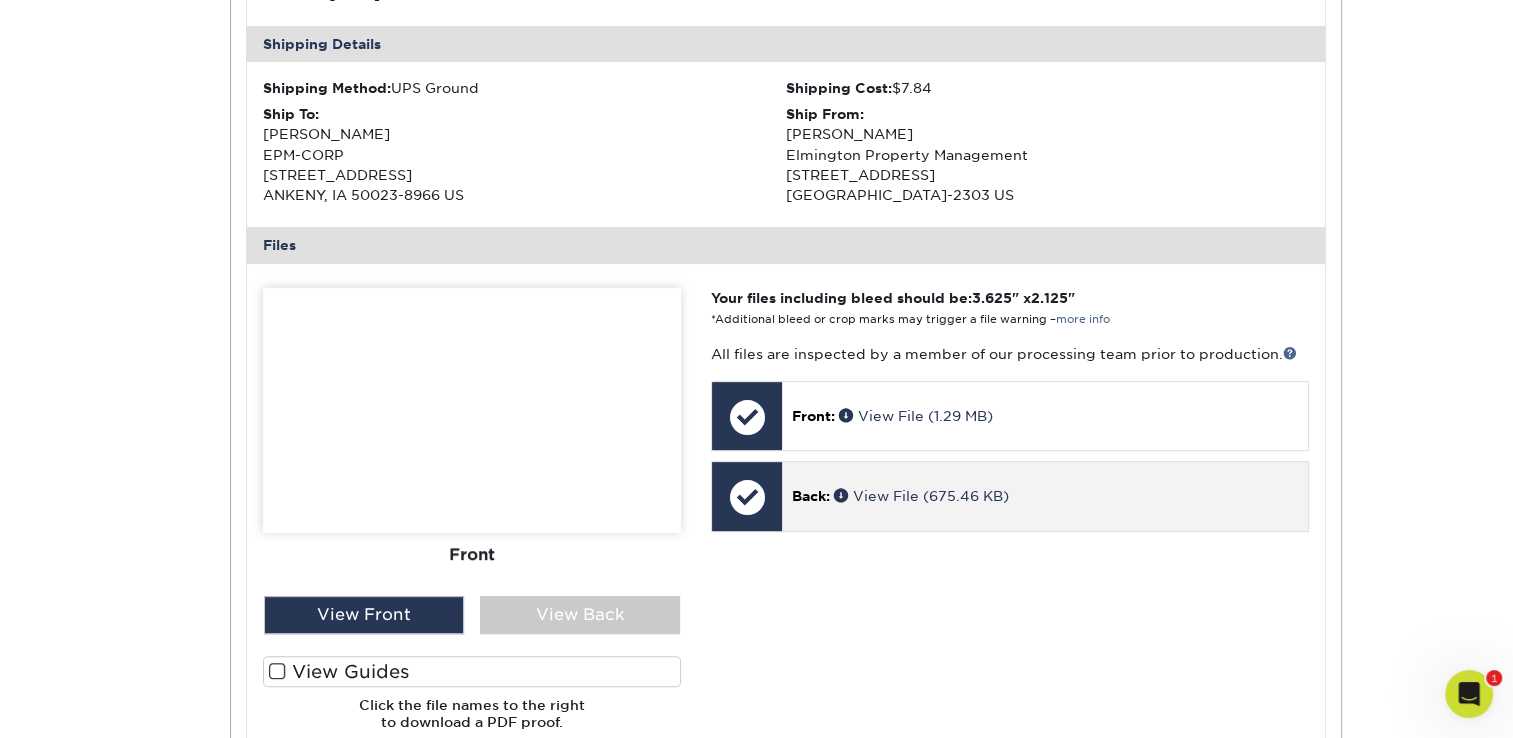 click at bounding box center (747, 497) 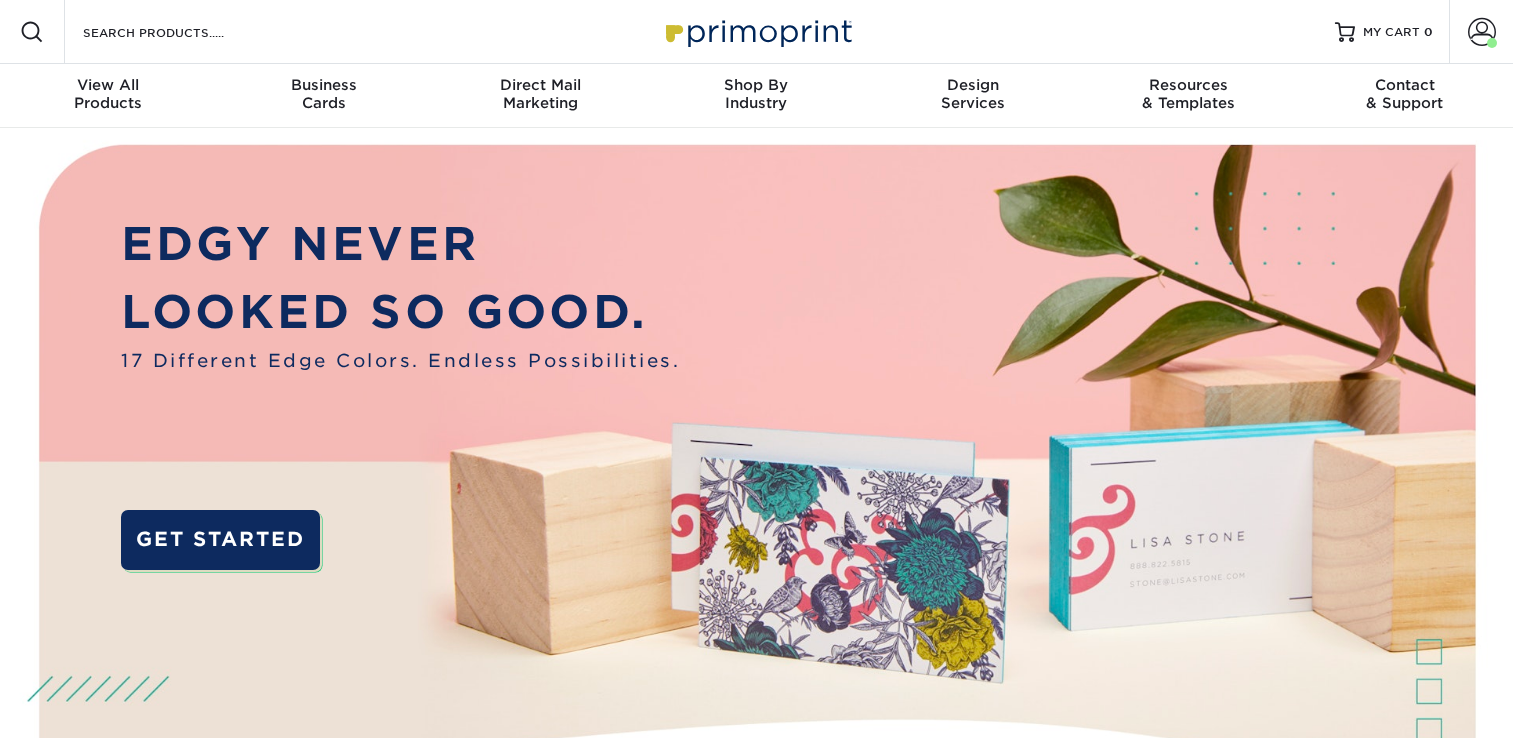 scroll, scrollTop: 1, scrollLeft: 0, axis: vertical 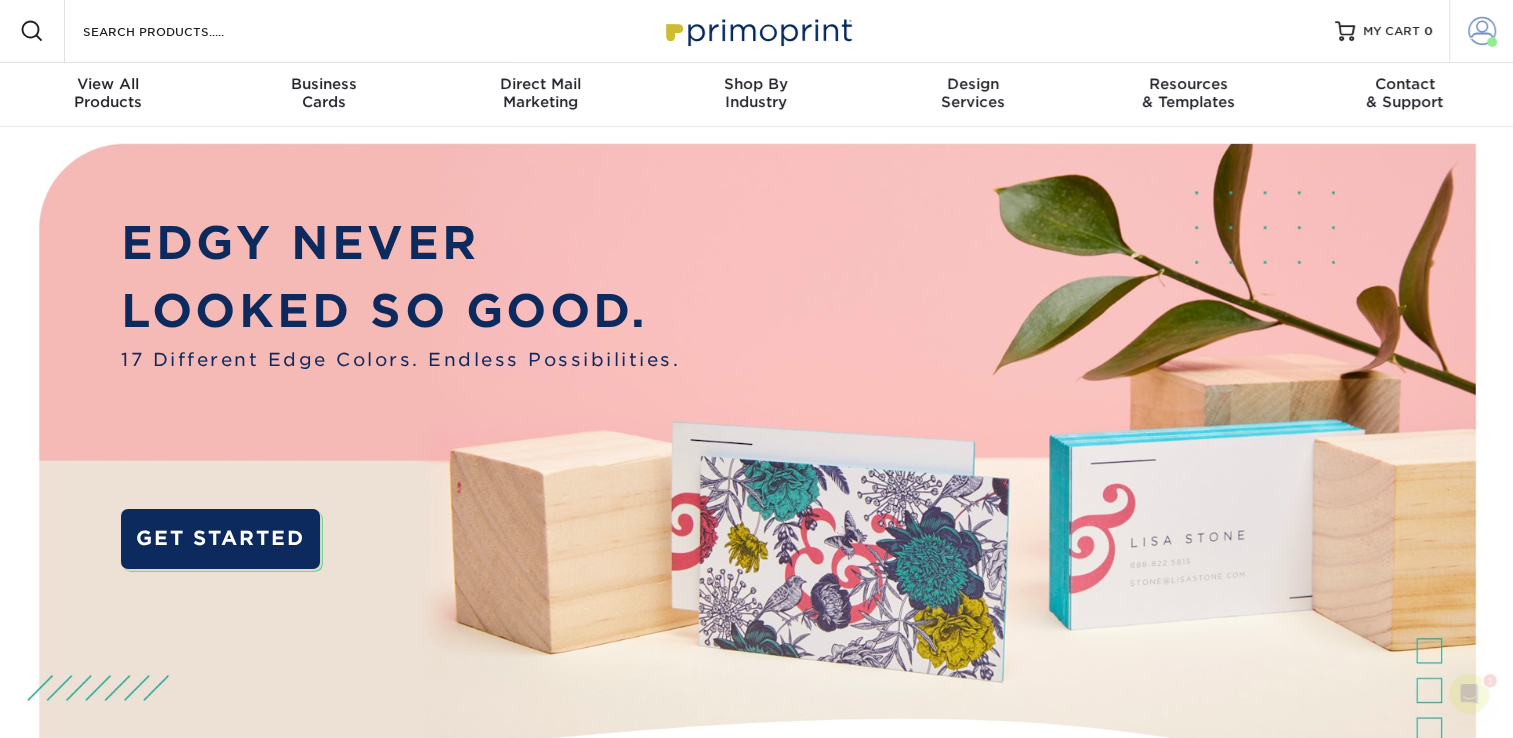 click at bounding box center [1482, 31] 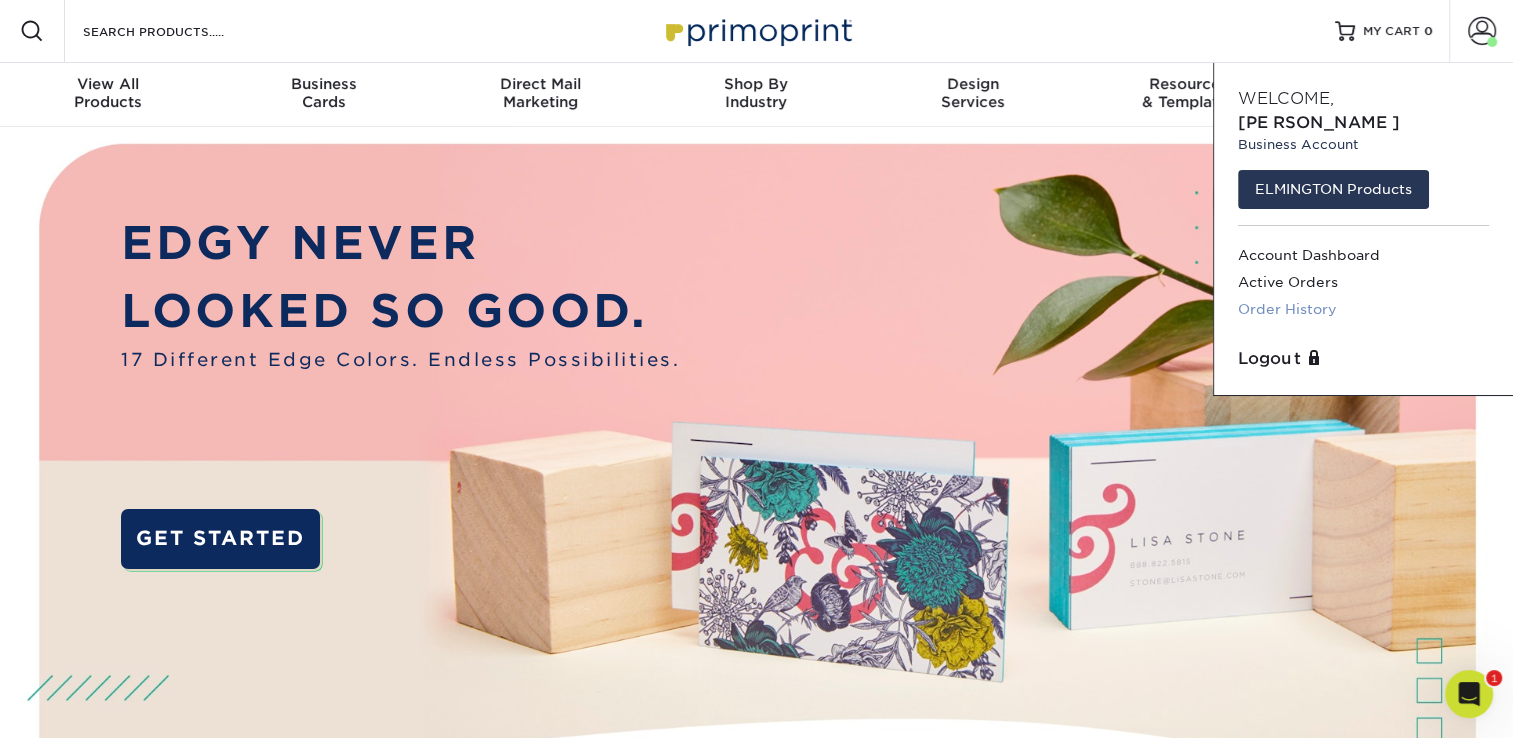 click on "Order History" at bounding box center [1363, 309] 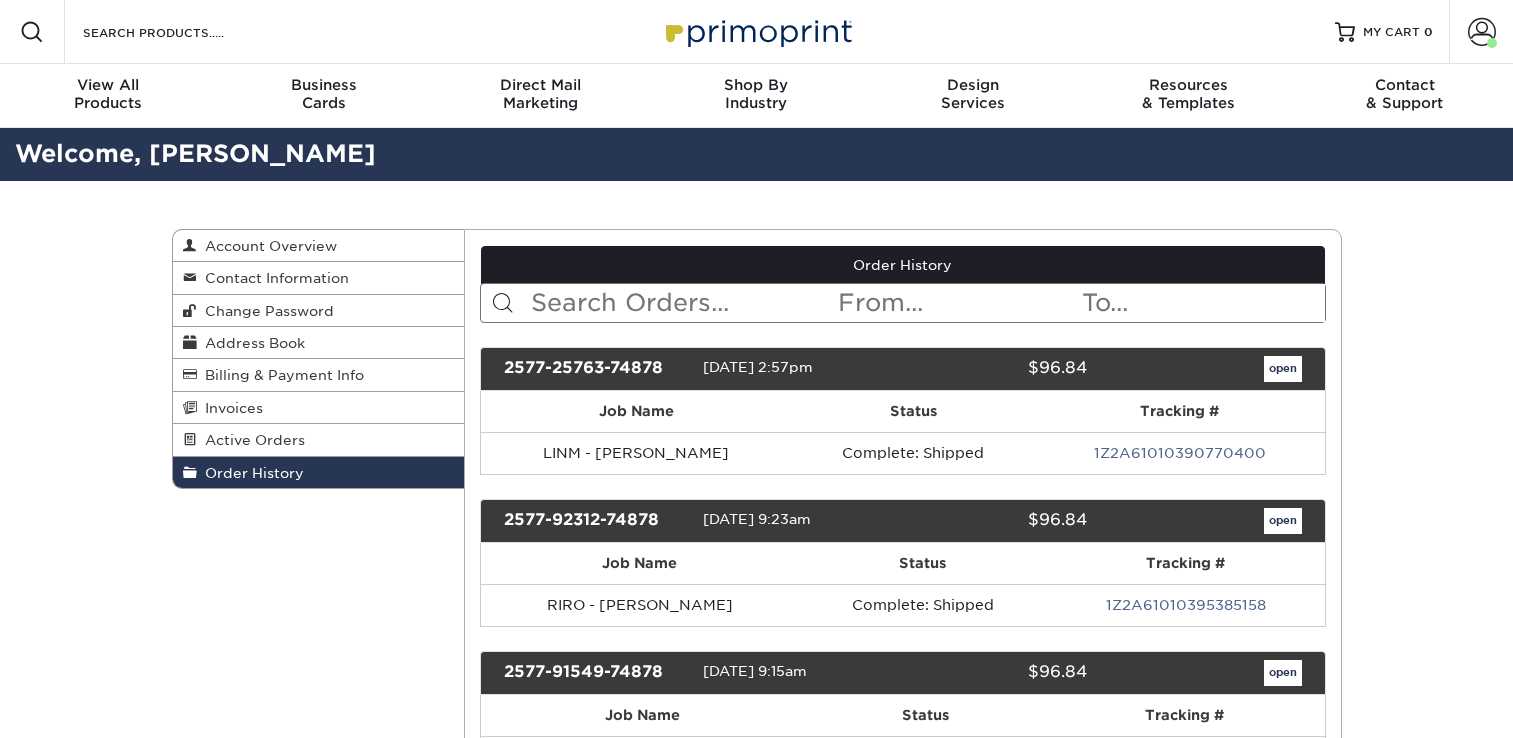 scroll, scrollTop: 0, scrollLeft: 0, axis: both 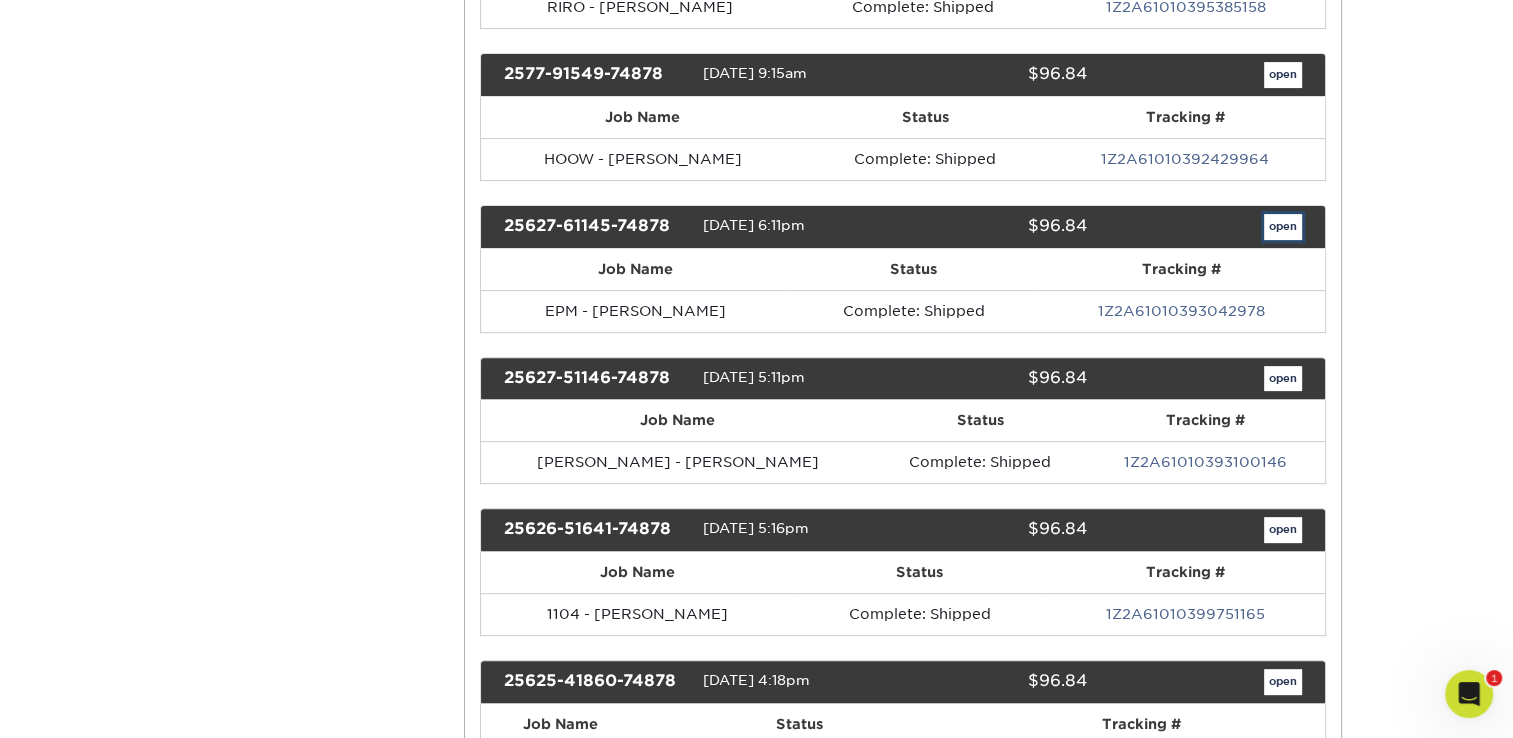 click on "open" at bounding box center (1283, 227) 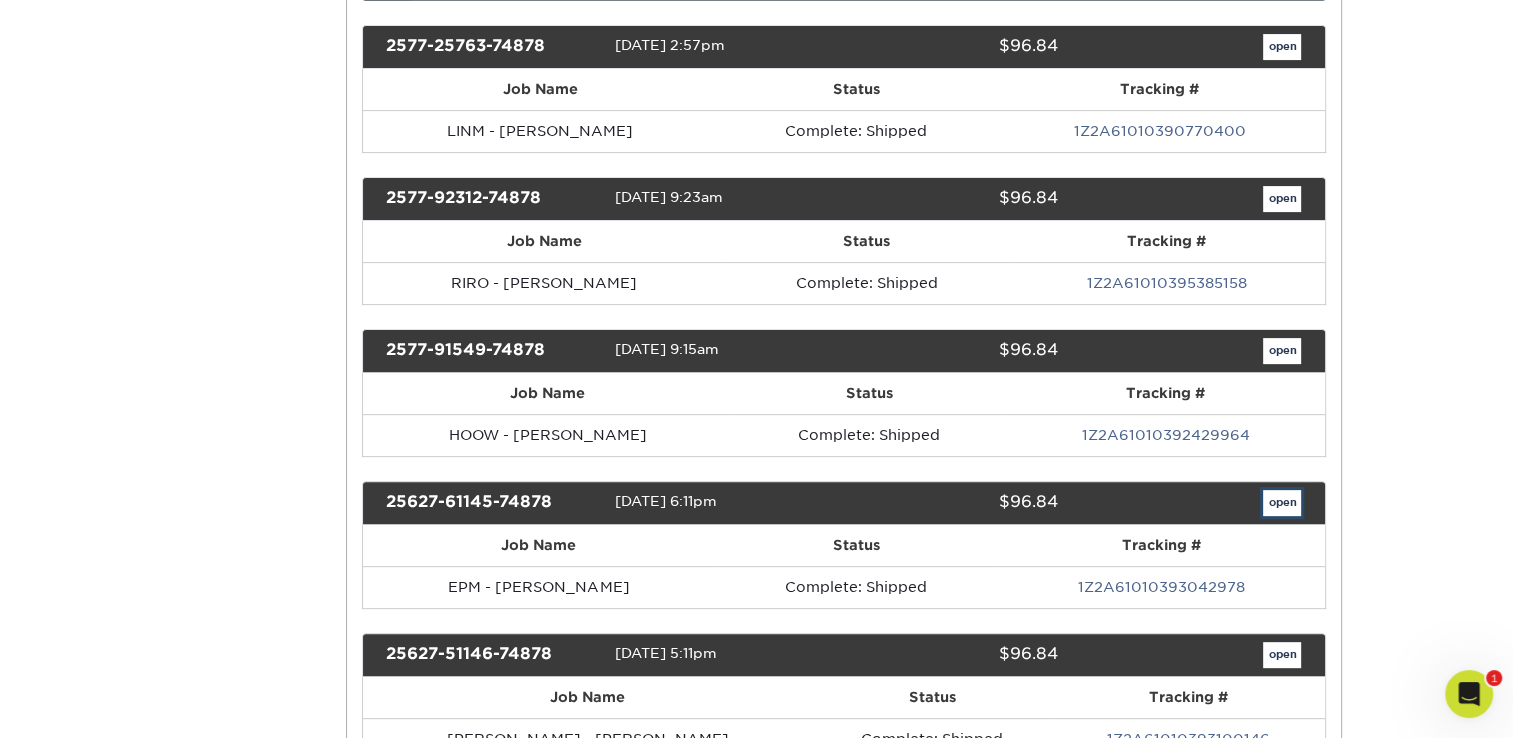 scroll, scrollTop: 0, scrollLeft: 0, axis: both 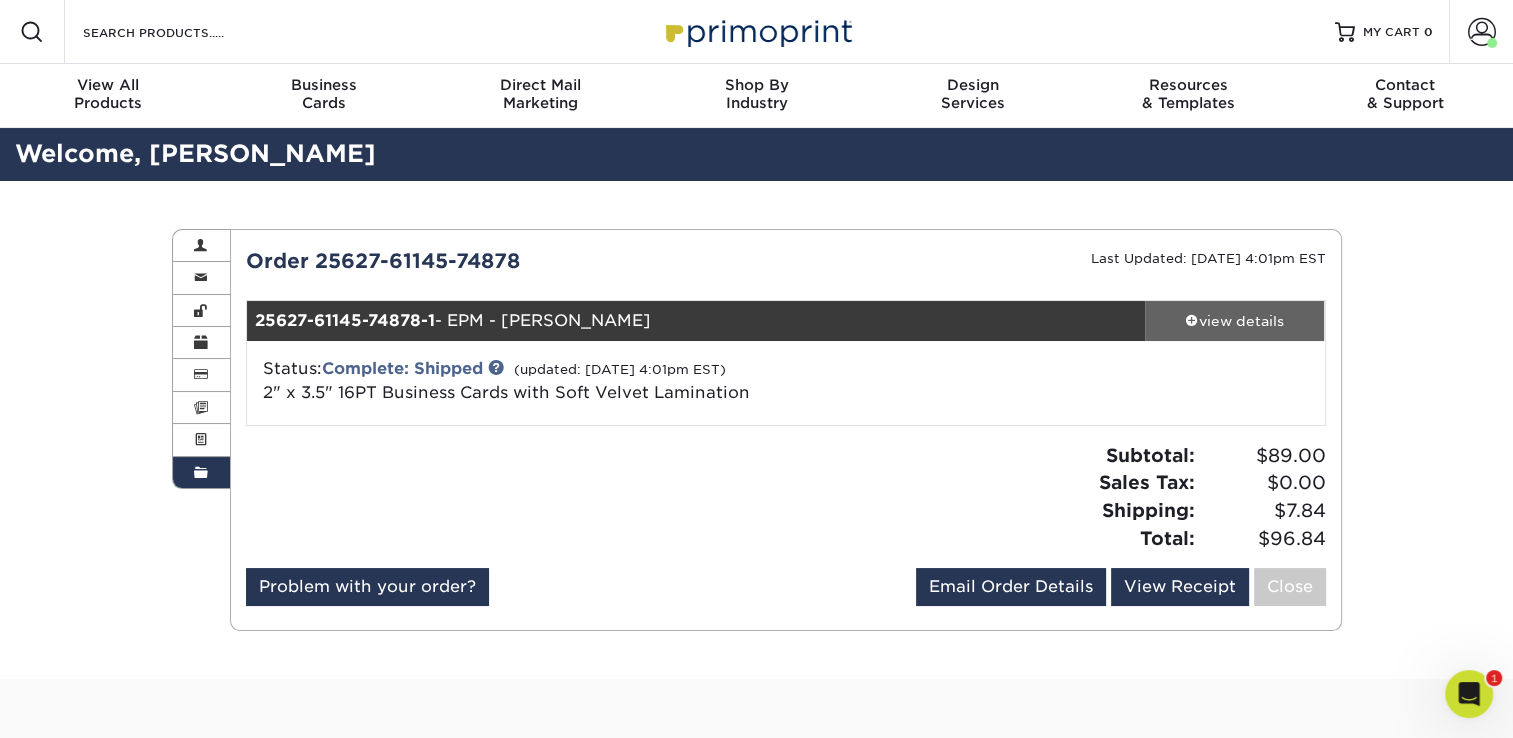 click on "view details" at bounding box center [1235, 321] 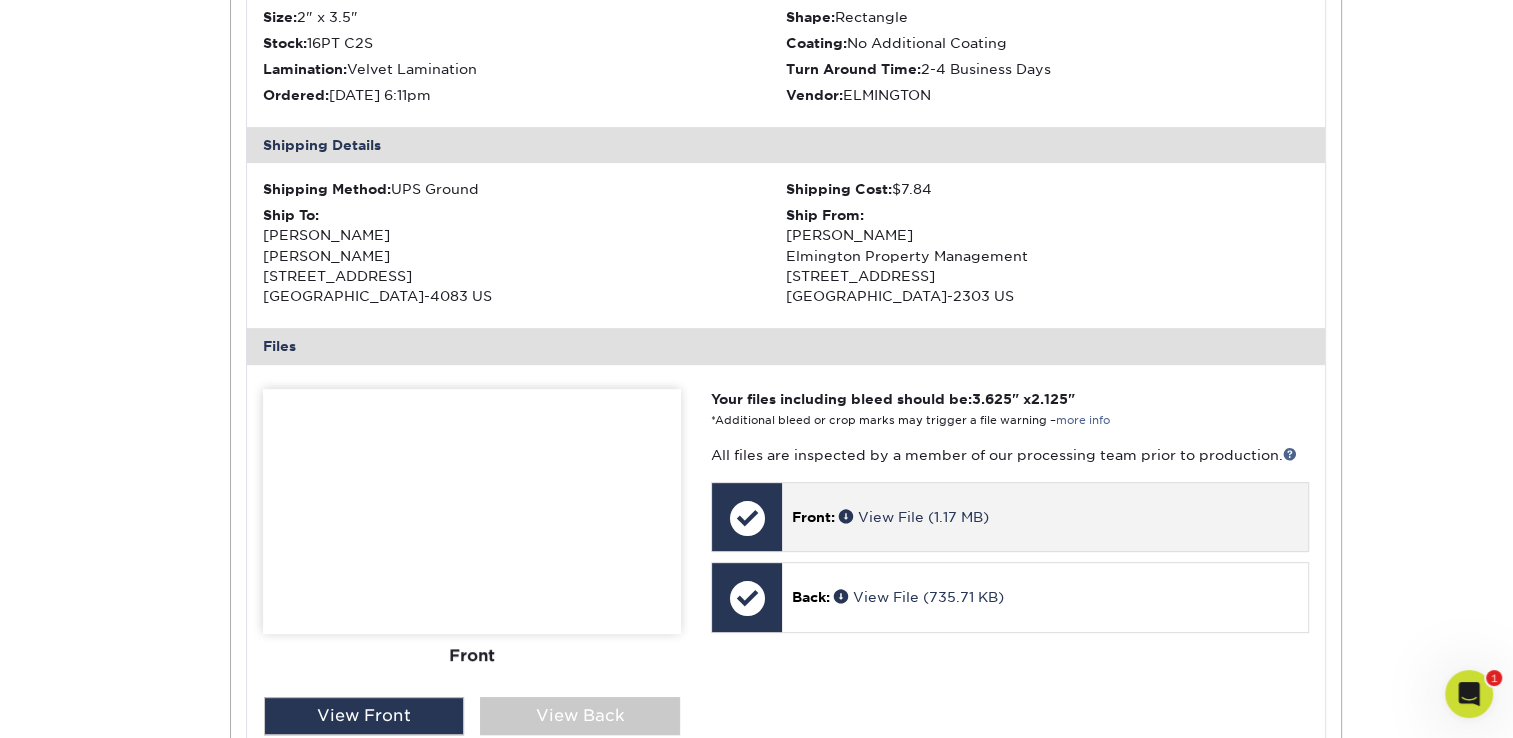 scroll, scrollTop: 600, scrollLeft: 0, axis: vertical 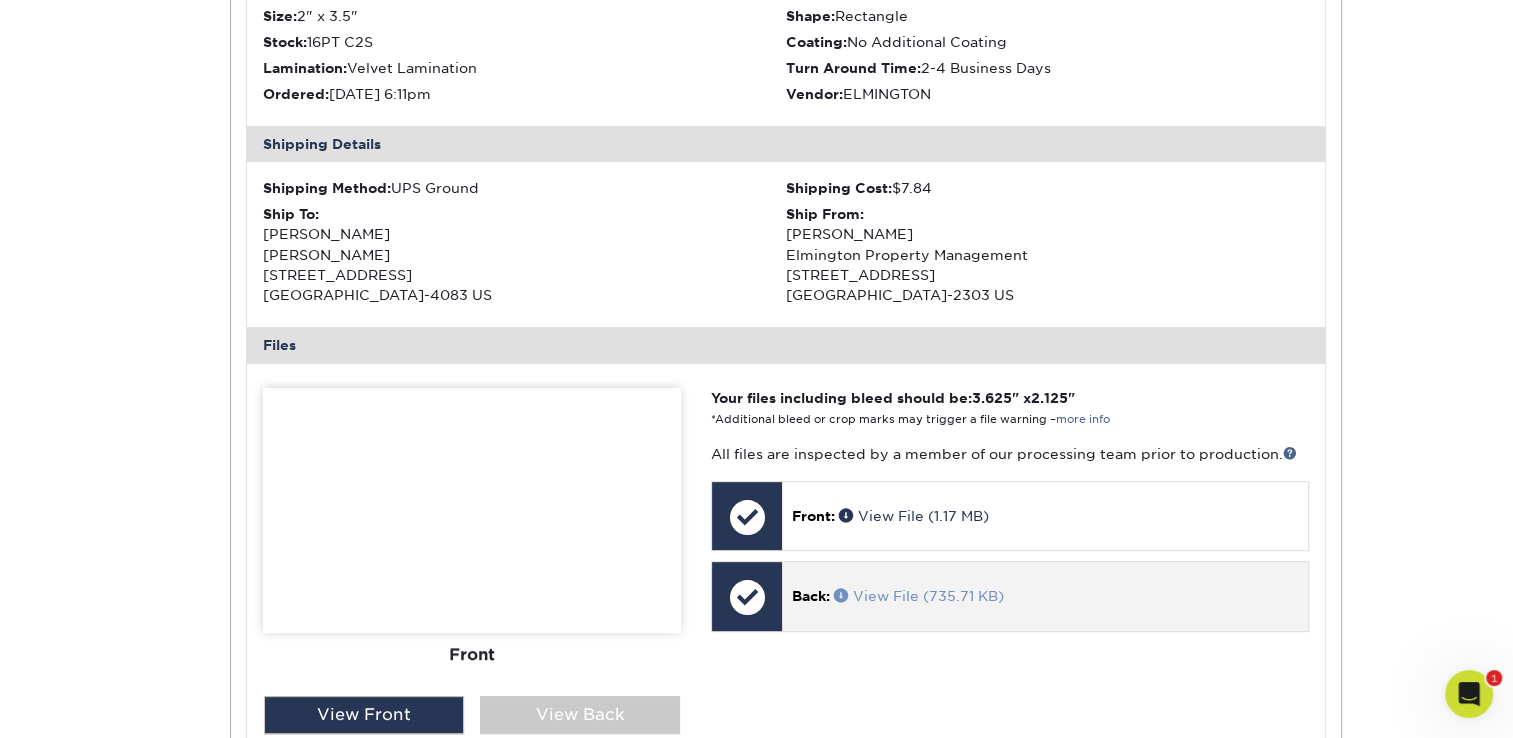click on "View File (735.71 KB)" at bounding box center [919, 596] 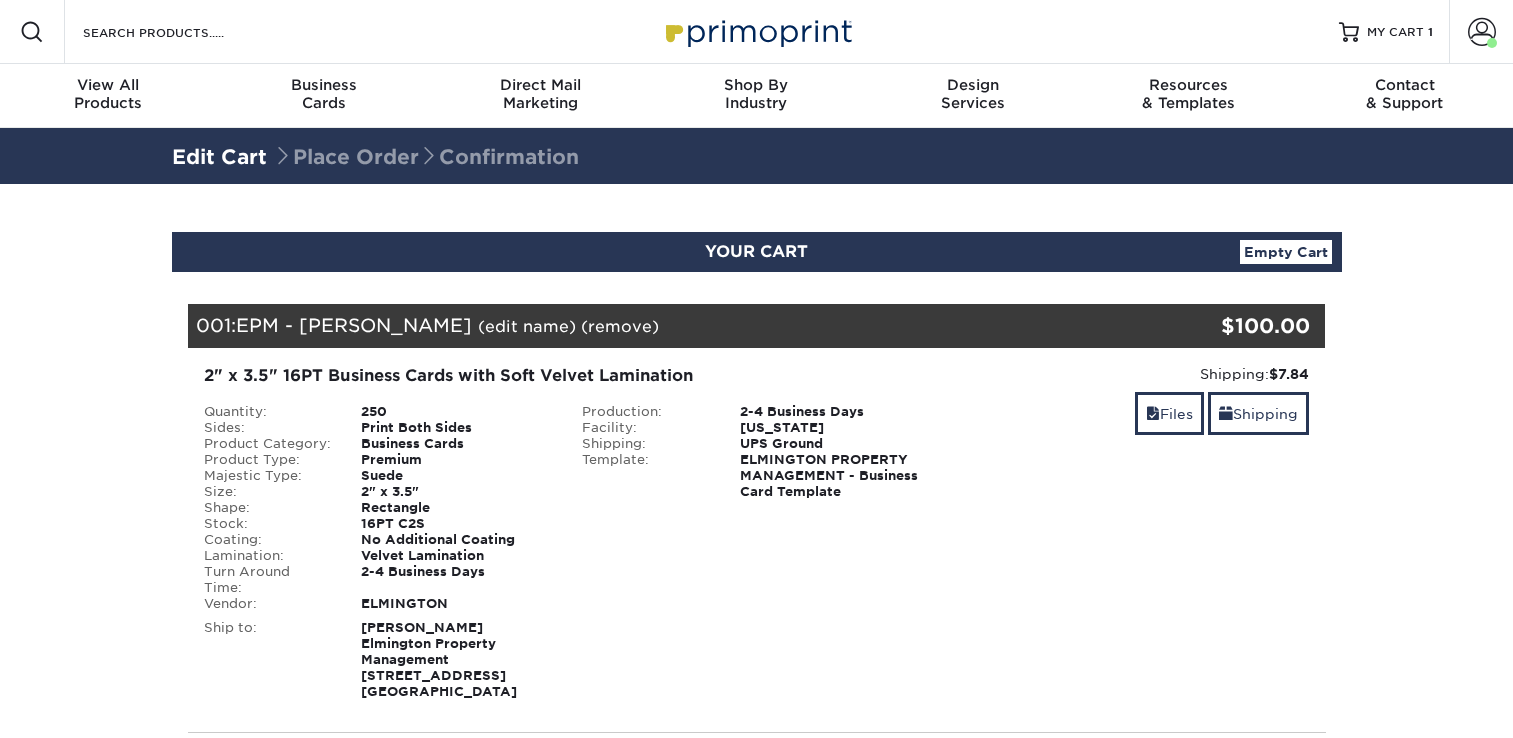 scroll, scrollTop: 0, scrollLeft: 0, axis: both 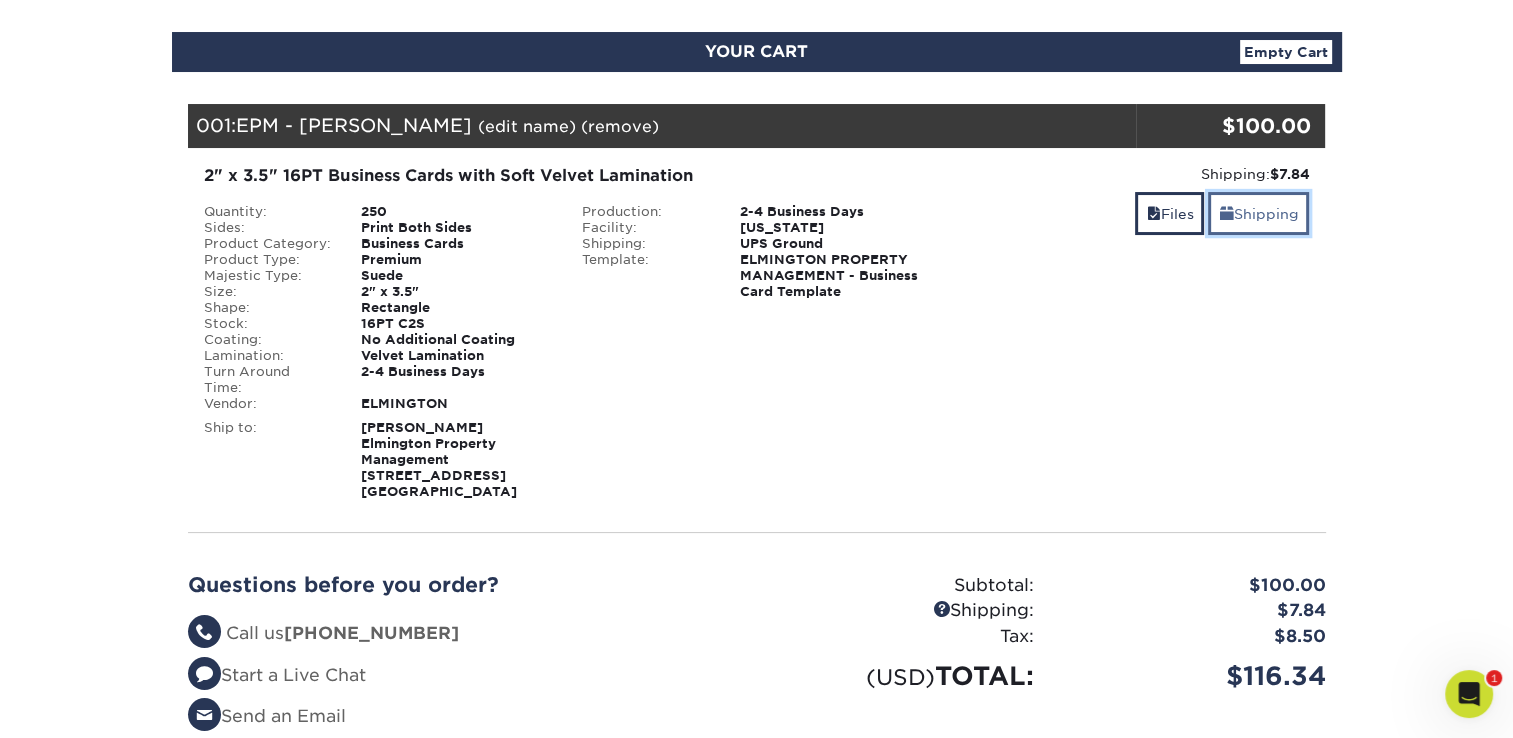 click on "Shipping" at bounding box center (1258, 213) 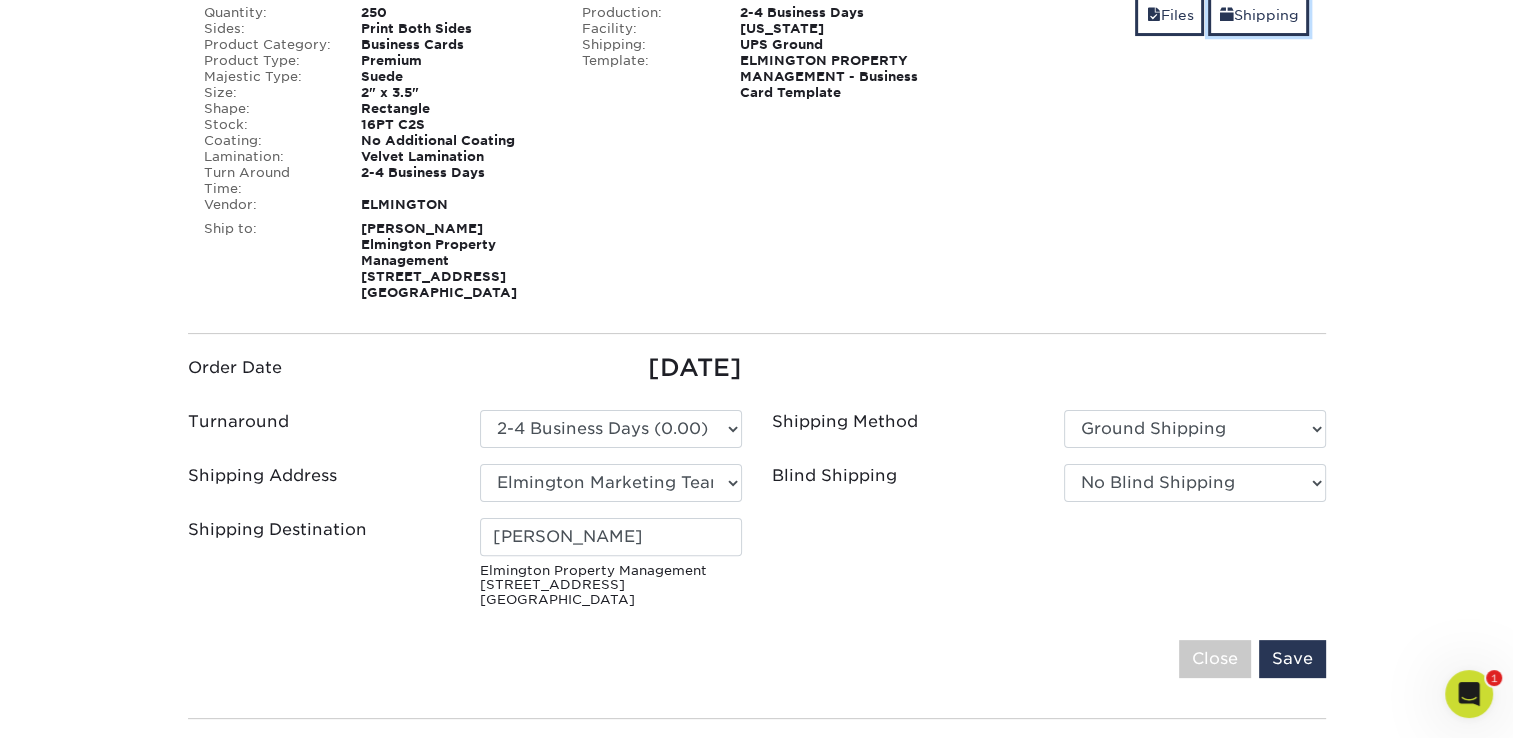 scroll, scrollTop: 400, scrollLeft: 0, axis: vertical 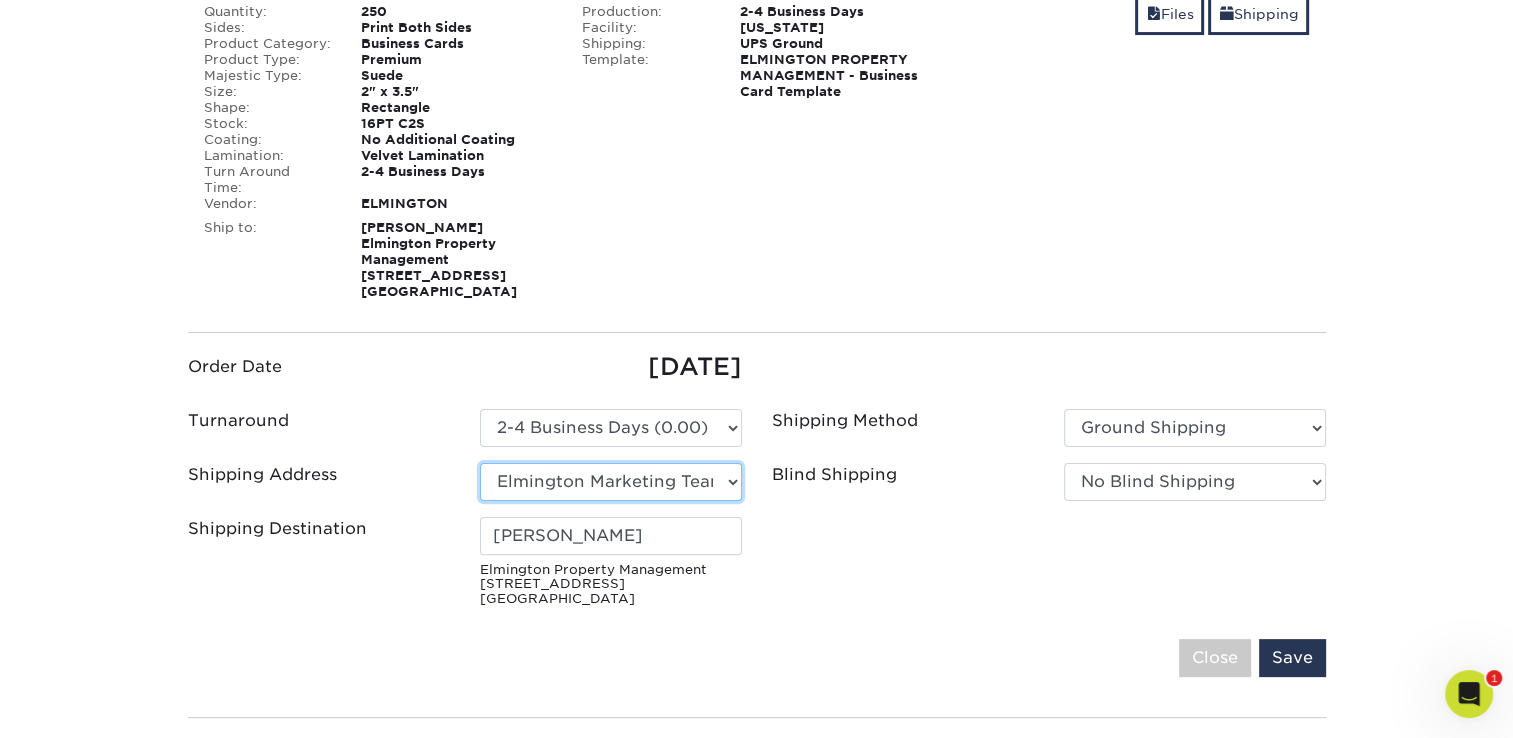 click on "Select One
Ivy Point Cinco Ranch
1104 Residence
12th & Wedgewood
Artemis Midtown
Artemis Midtown Chestnut Flats Dry Creek Flats" at bounding box center [611, 482] 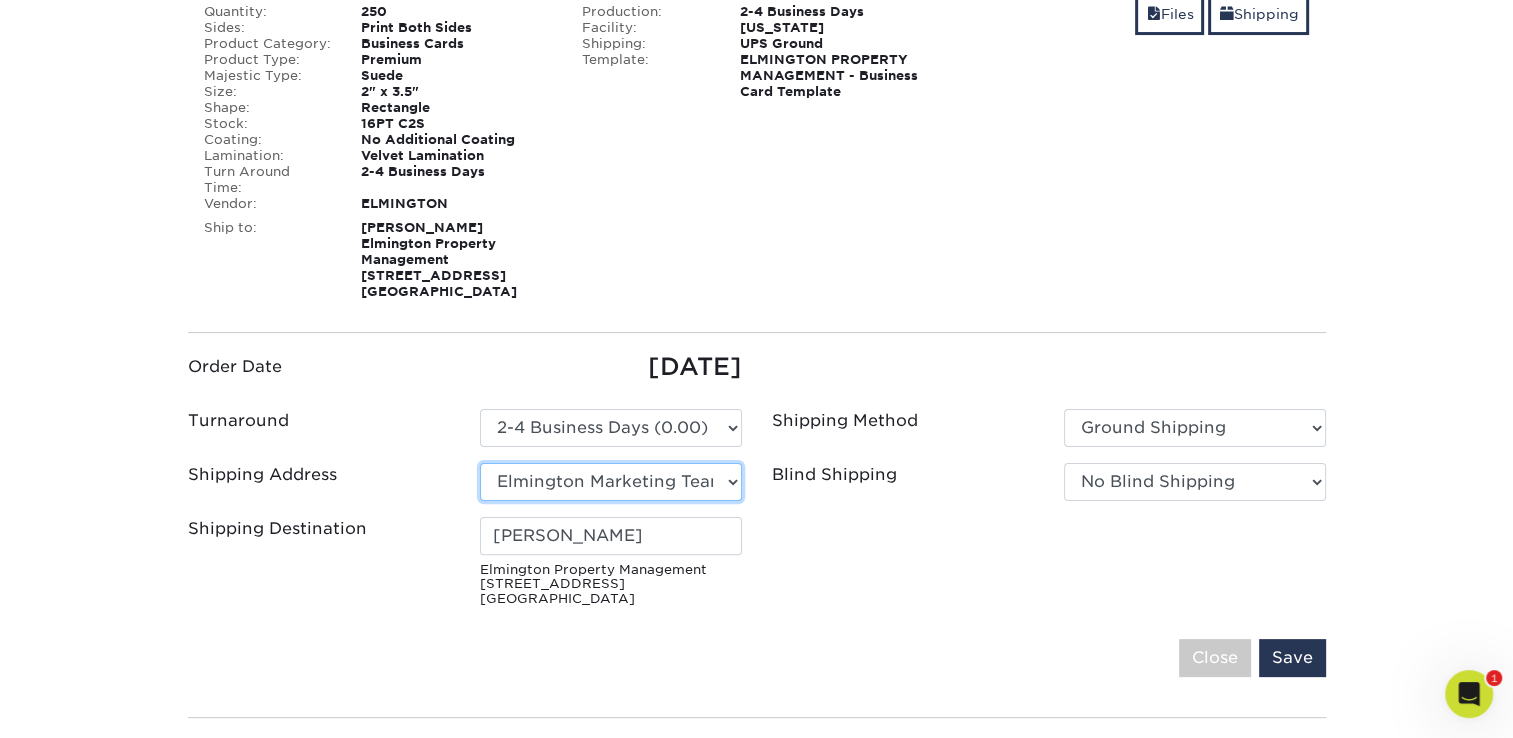 click on "Select One
Ivy Point Cinco Ranch
1104 Residence
12th & Wedgewood
Artemis Midtown
Artemis Midtown Chestnut Flats Dry Creek Flats" at bounding box center [611, 482] 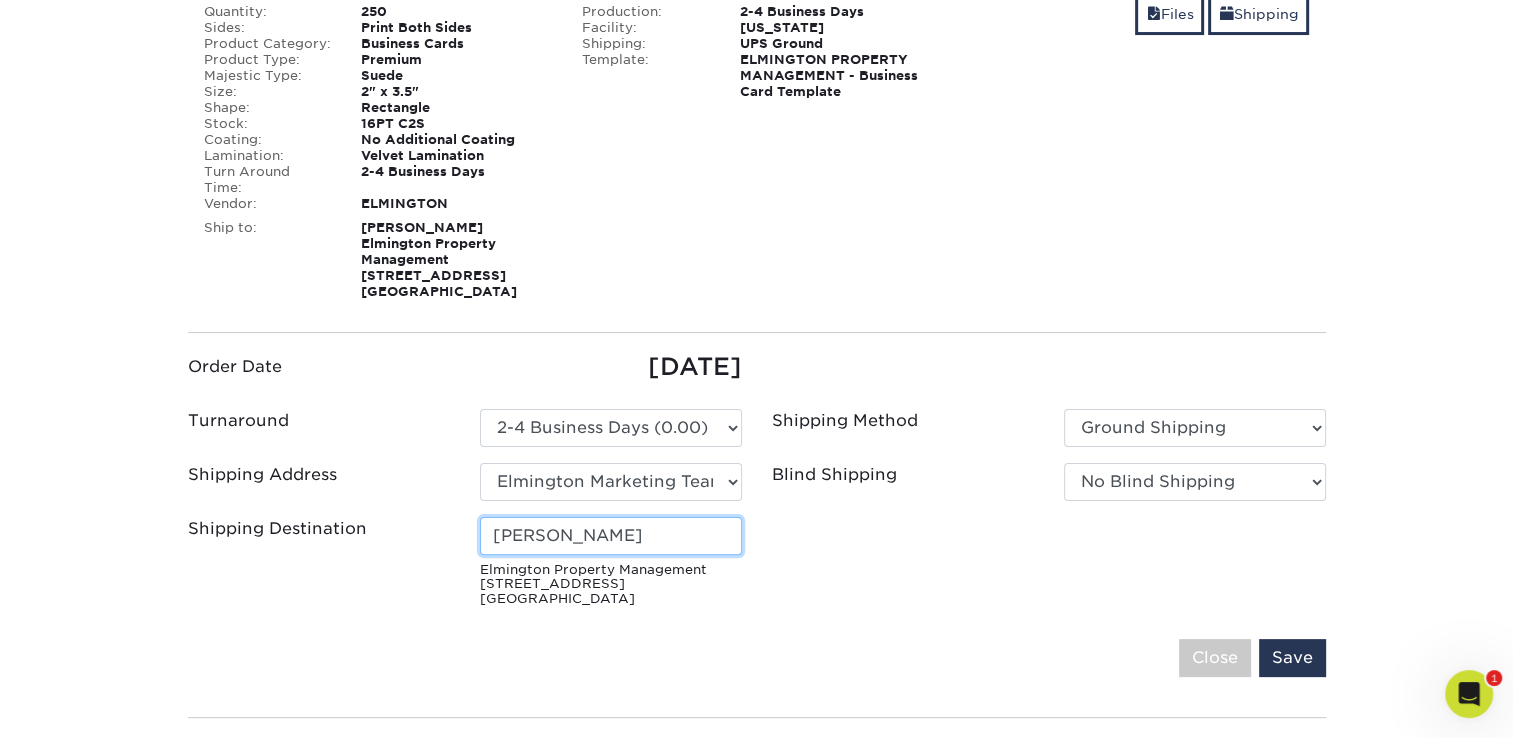 click on "[PERSON_NAME]" at bounding box center (611, 536) 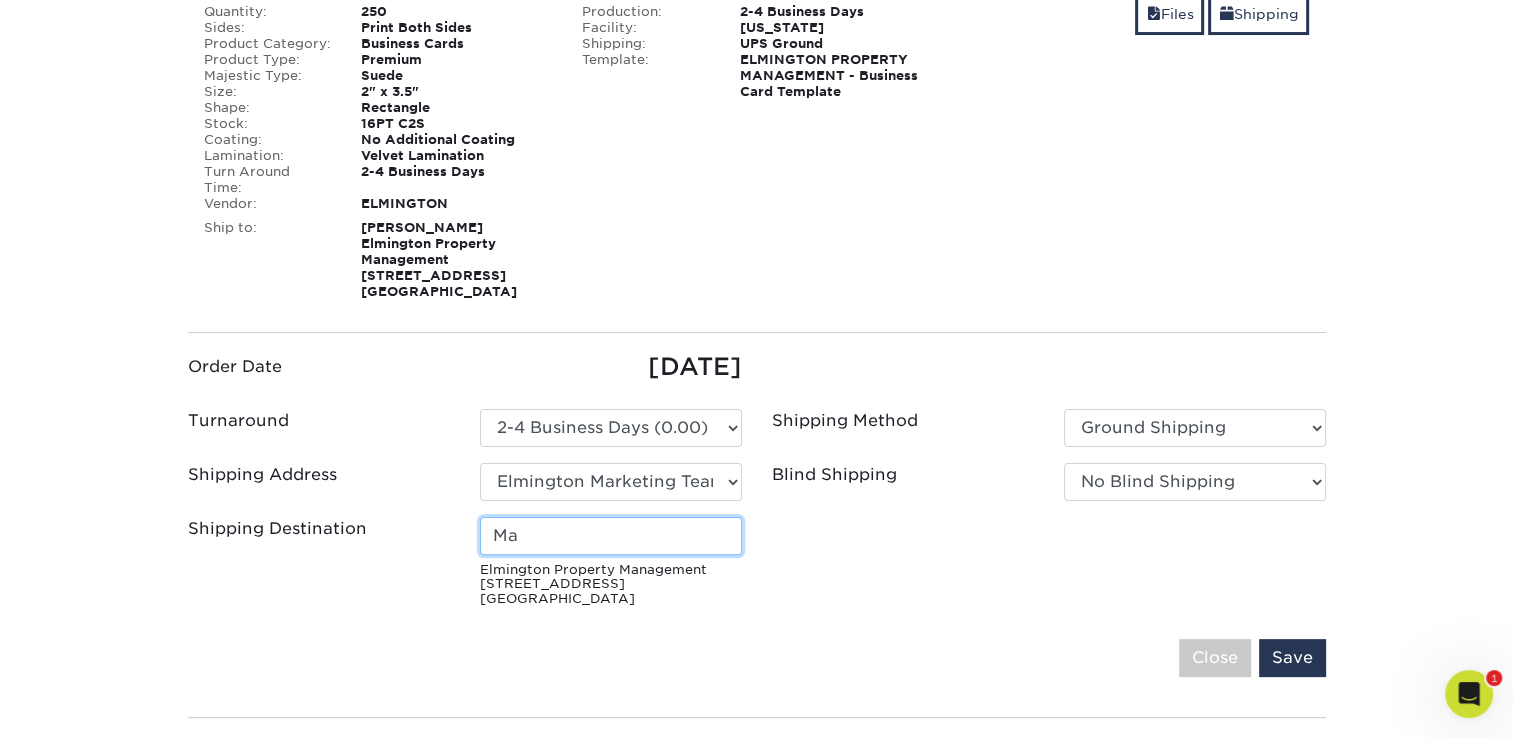 type on "M" 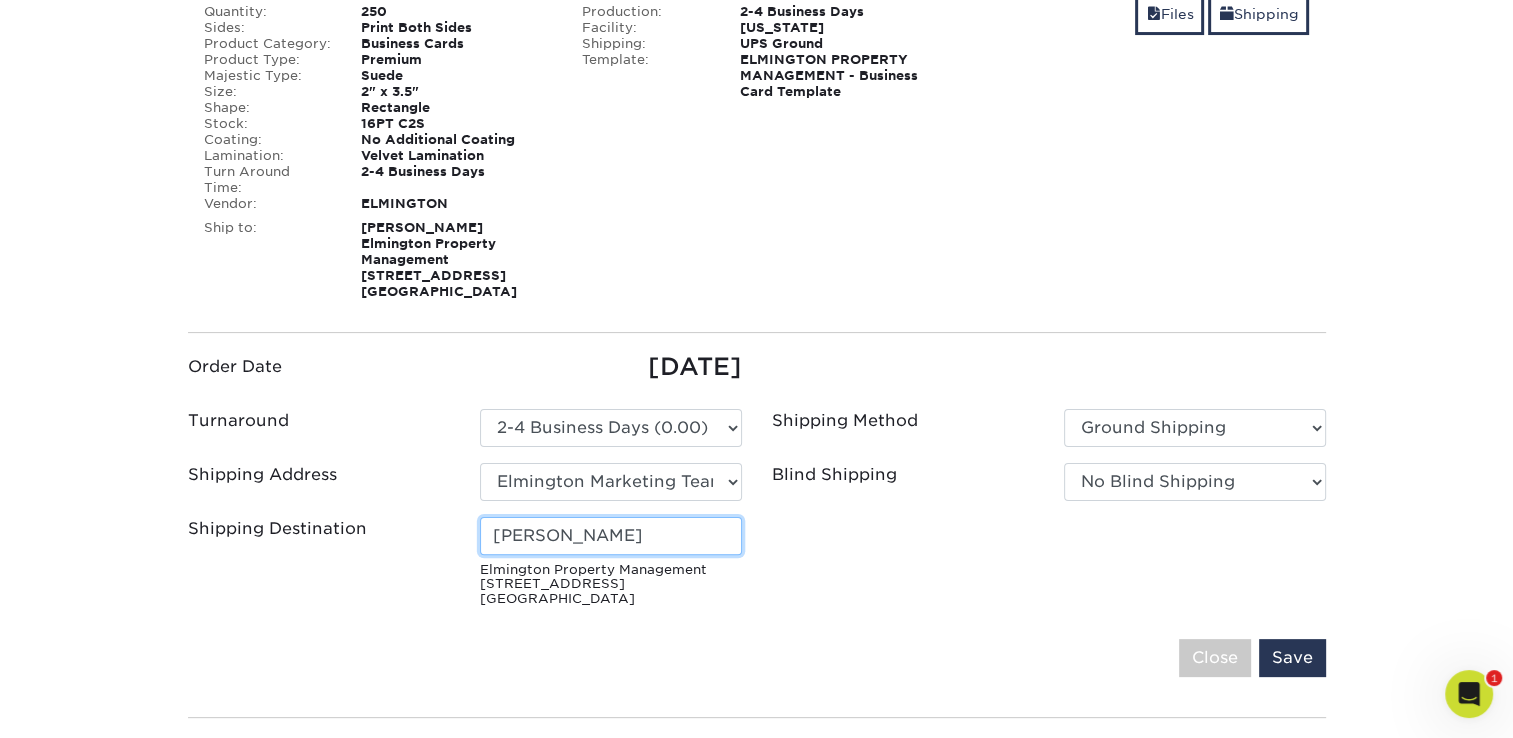 type on "Jack Chapman" 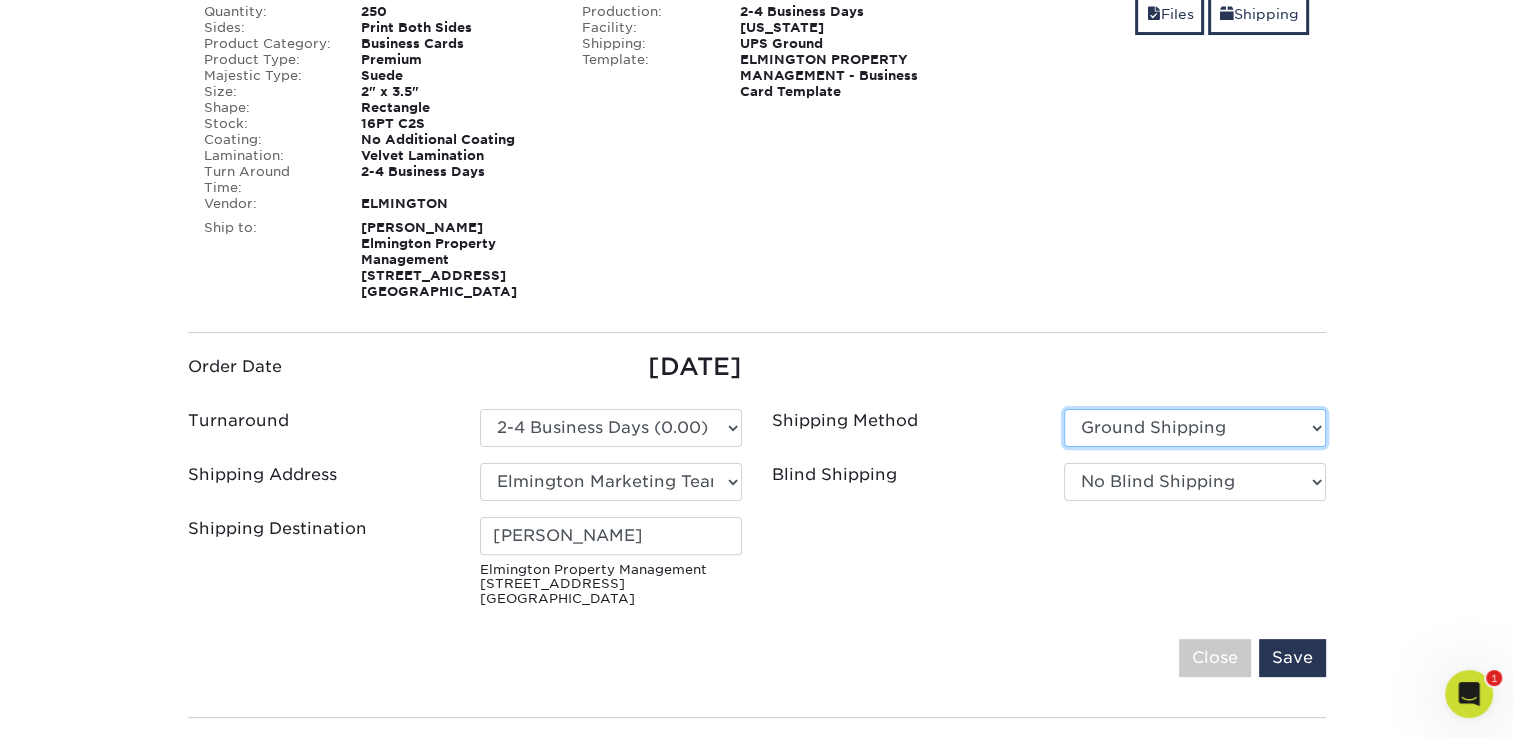 click on "Please Select
Ground Shipping
3 Day Shipping Service
2 Day Air Shipping
2nd Day Air A.M.
Next Day Shipping by 5pm Next Day Shipping by 12 noon Next Day Air Early A.M." at bounding box center (1195, 428) 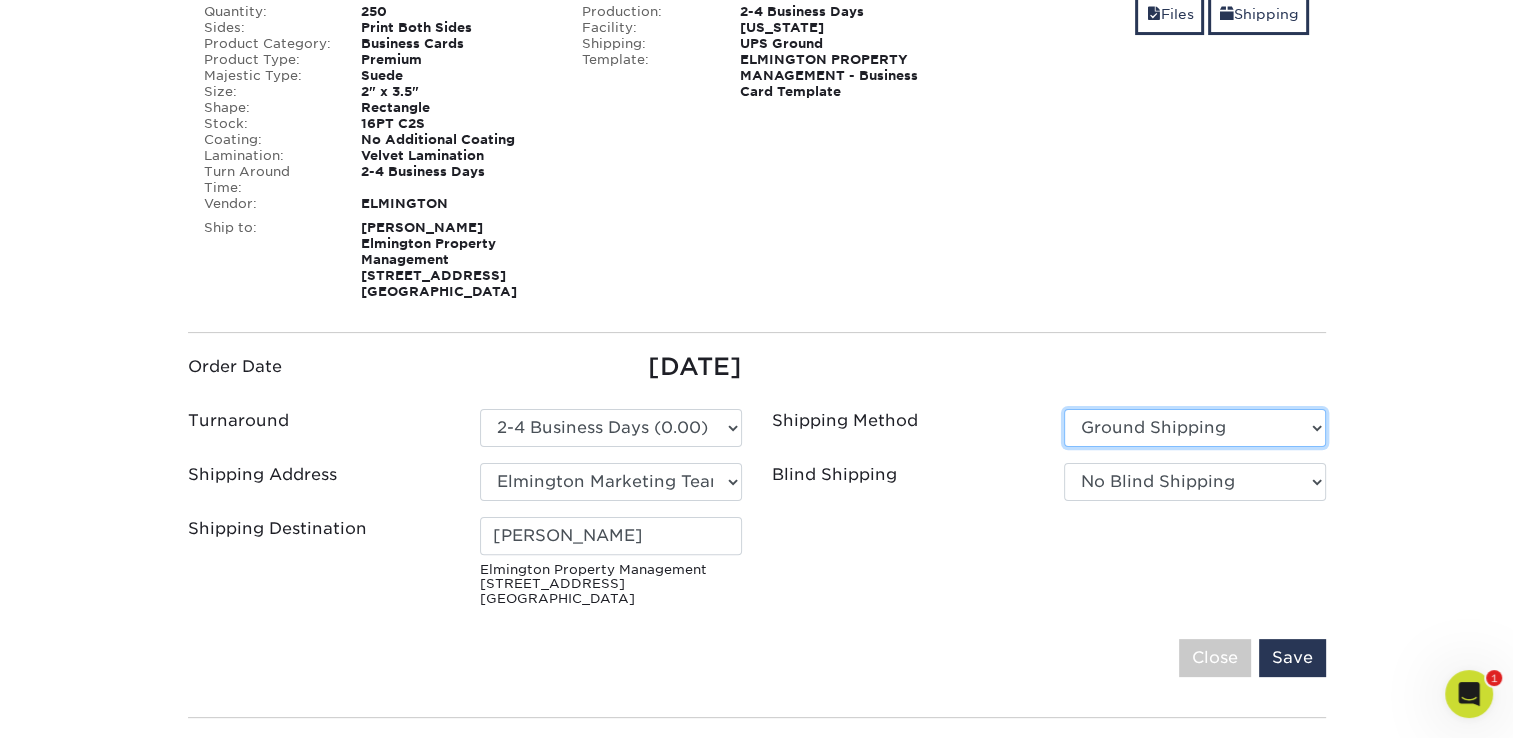 click on "Please Select
Ground Shipping
3 Day Shipping Service
2 Day Air Shipping
2nd Day Air A.M.
Next Day Shipping by 5pm Next Day Shipping by 12 noon Next Day Air Early A.M." at bounding box center (1195, 428) 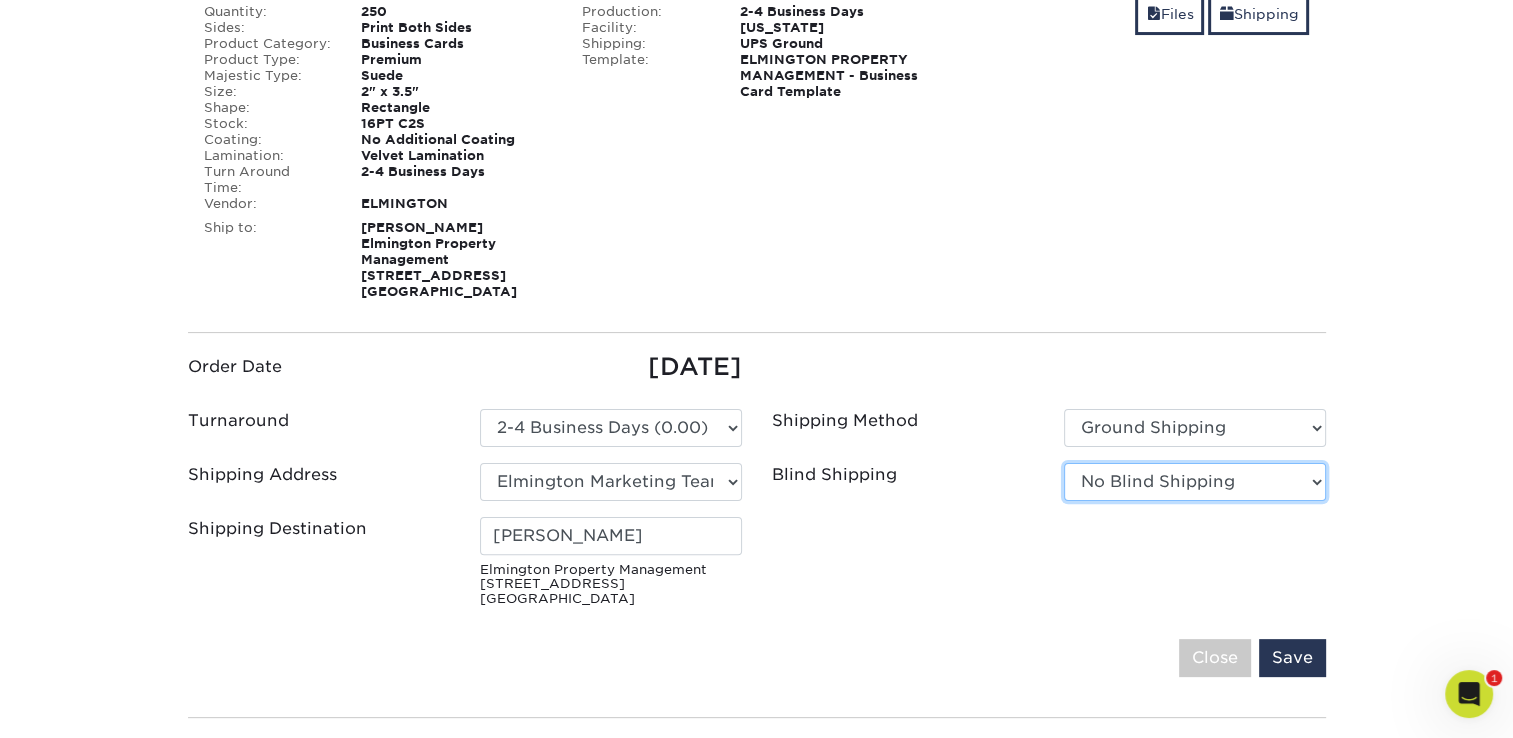 click on "No Blind Shipping
Ivy Point Cinco Ranch
1104 Residence
12th & Wedgewood
Artemis Midtown
Artemis Midtown Chestnut Flats Emblem Park" at bounding box center [1195, 482] 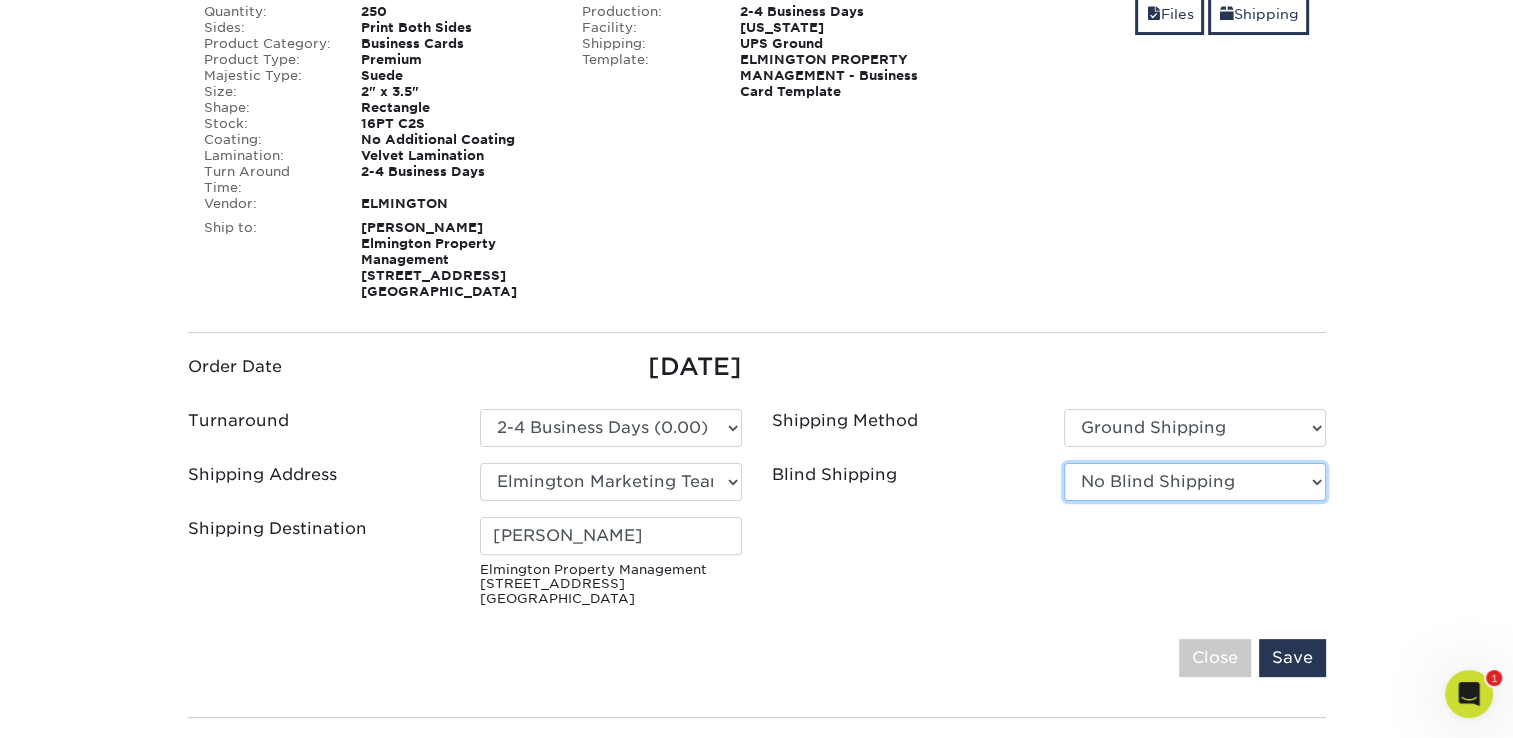 select on "279590" 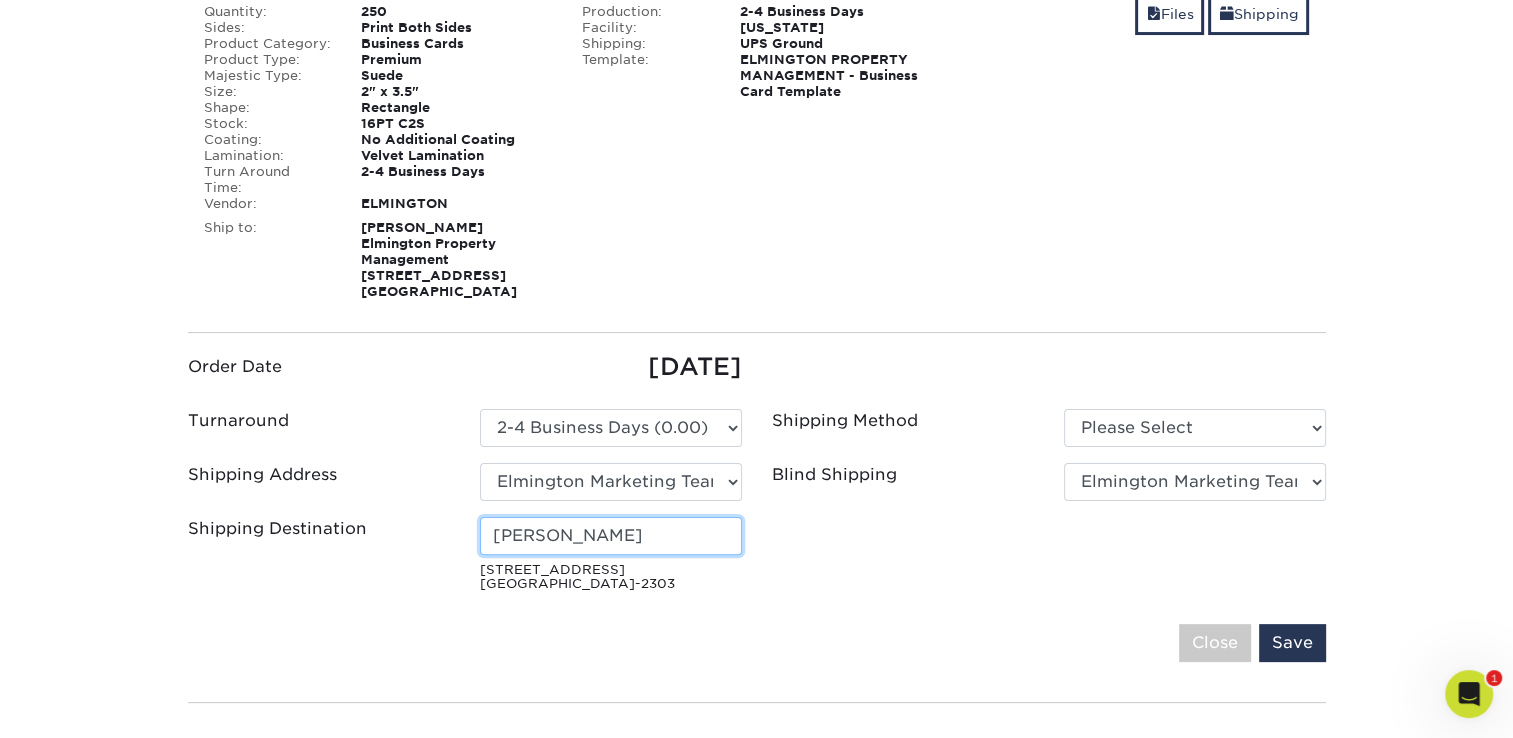 click on "[PERSON_NAME]" at bounding box center [611, 536] 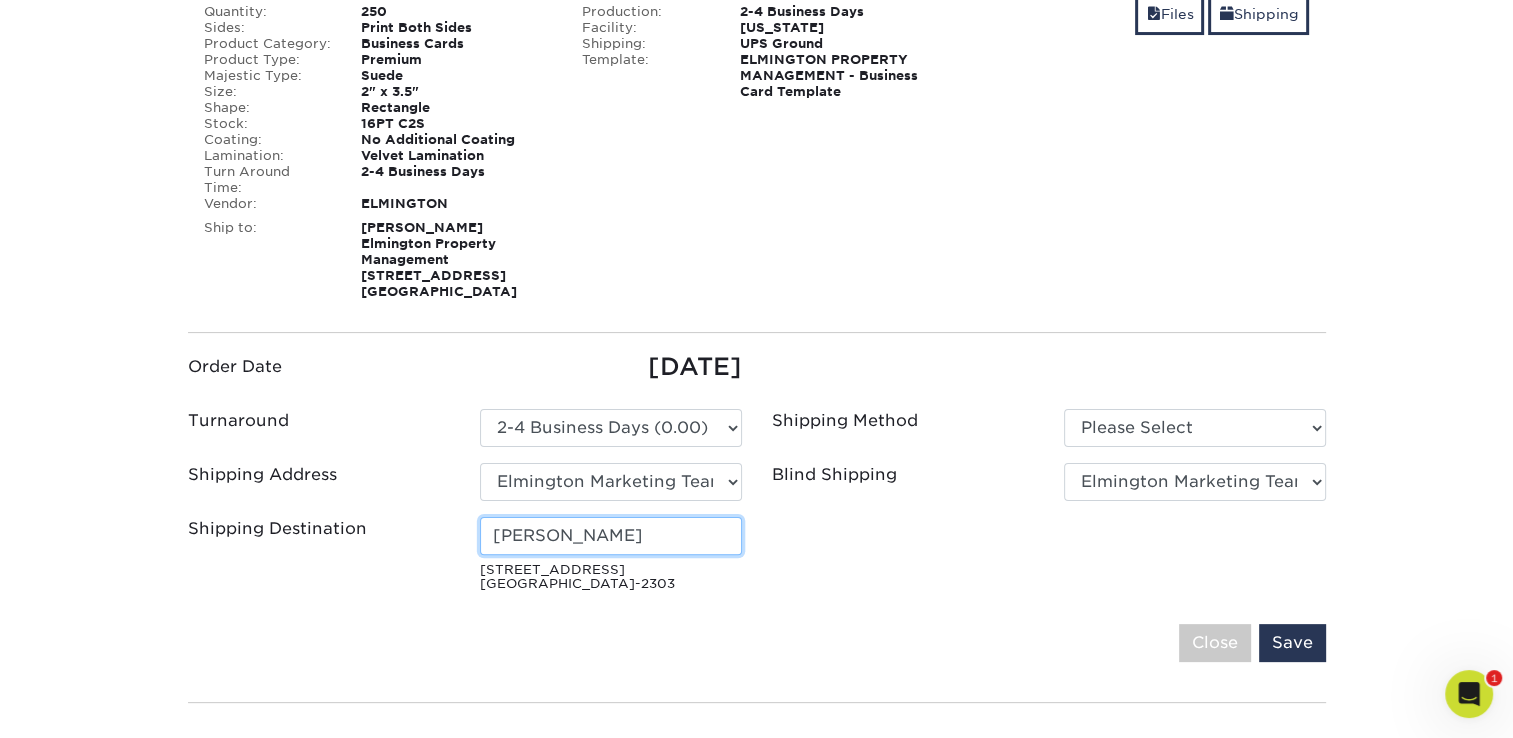 type on "Jack Chapman" 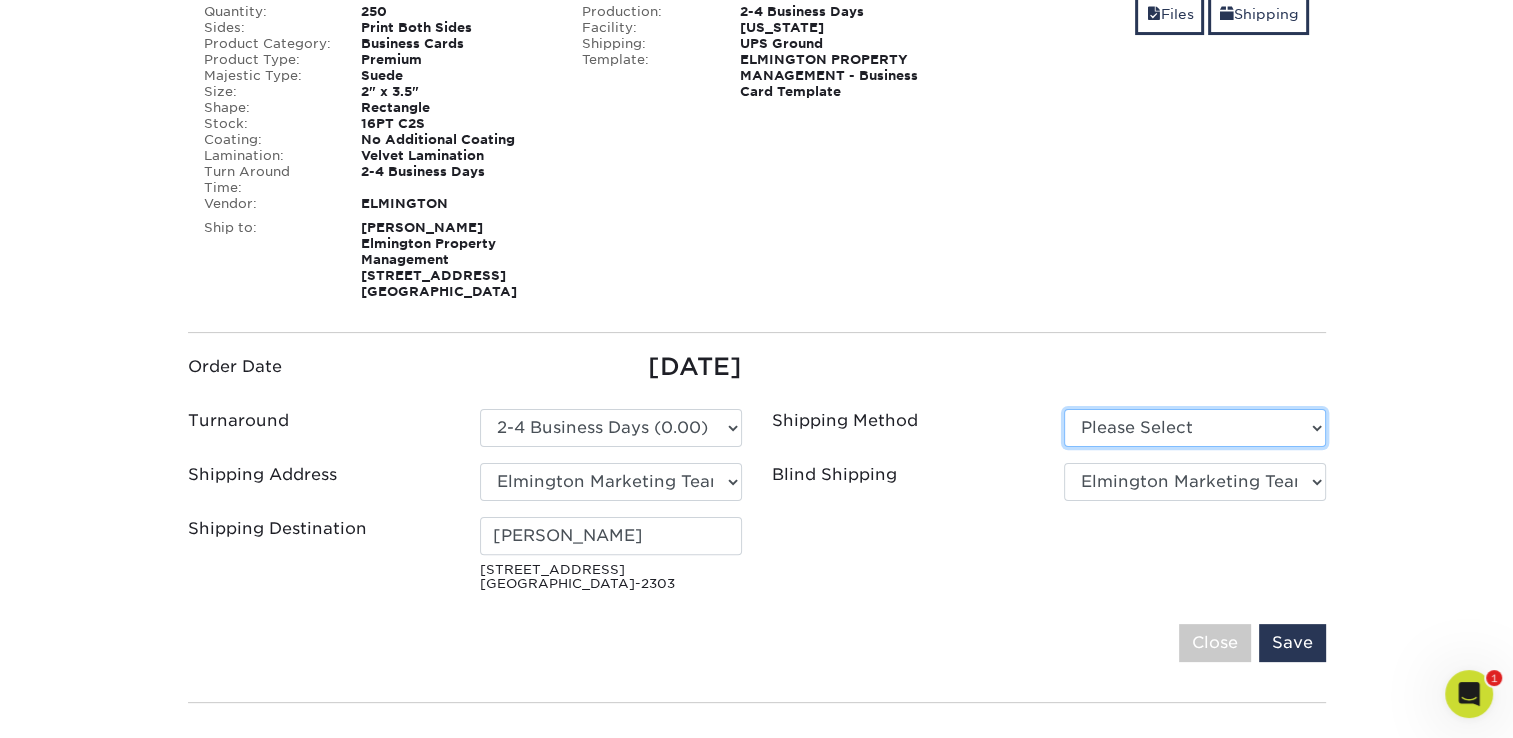 click on "Please Select Ground Shipping (+$7.84) 3 Day Shipping Service (+$14.77)" at bounding box center [1195, 428] 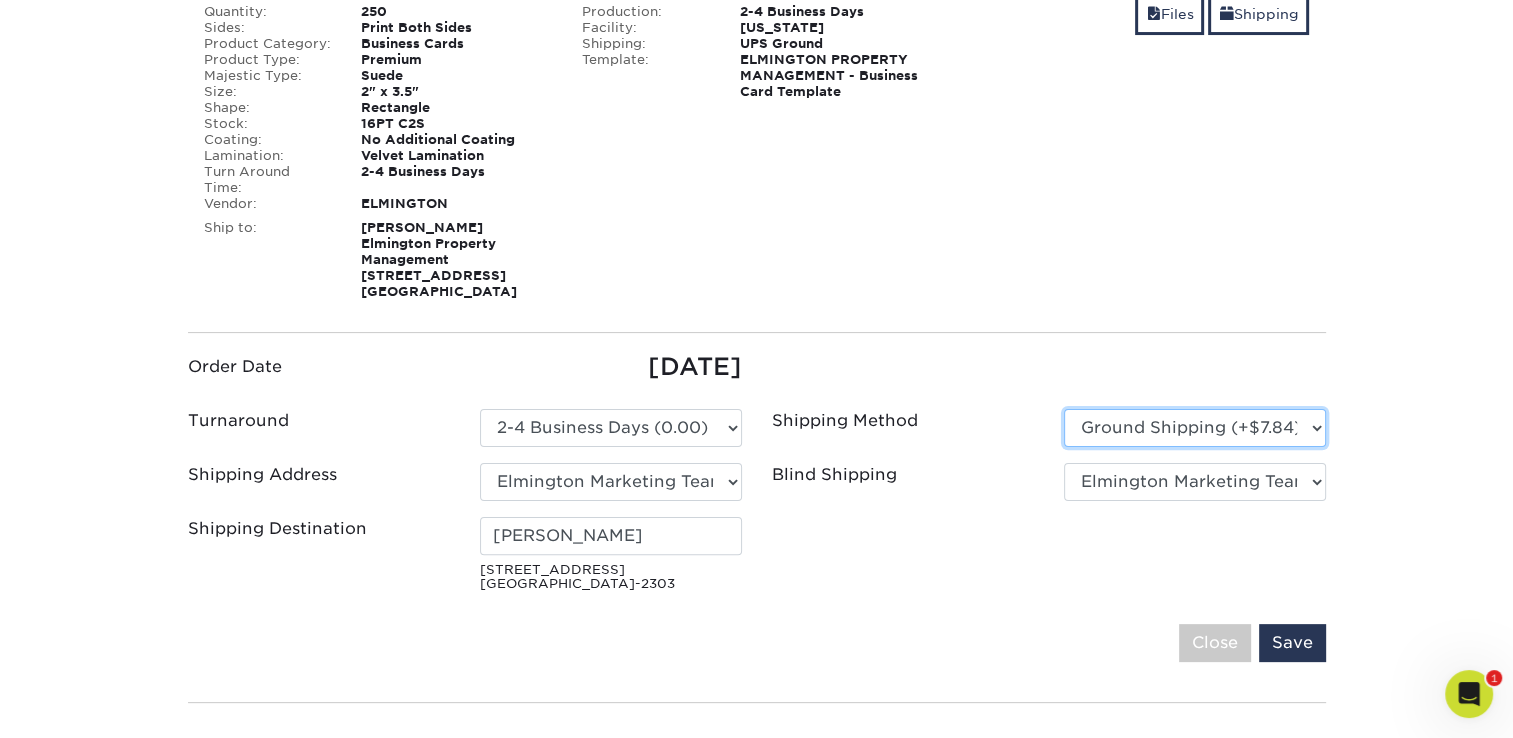 click on "Please Select Ground Shipping (+$7.84) 3 Day Shipping Service (+$14.77)" at bounding box center [1195, 428] 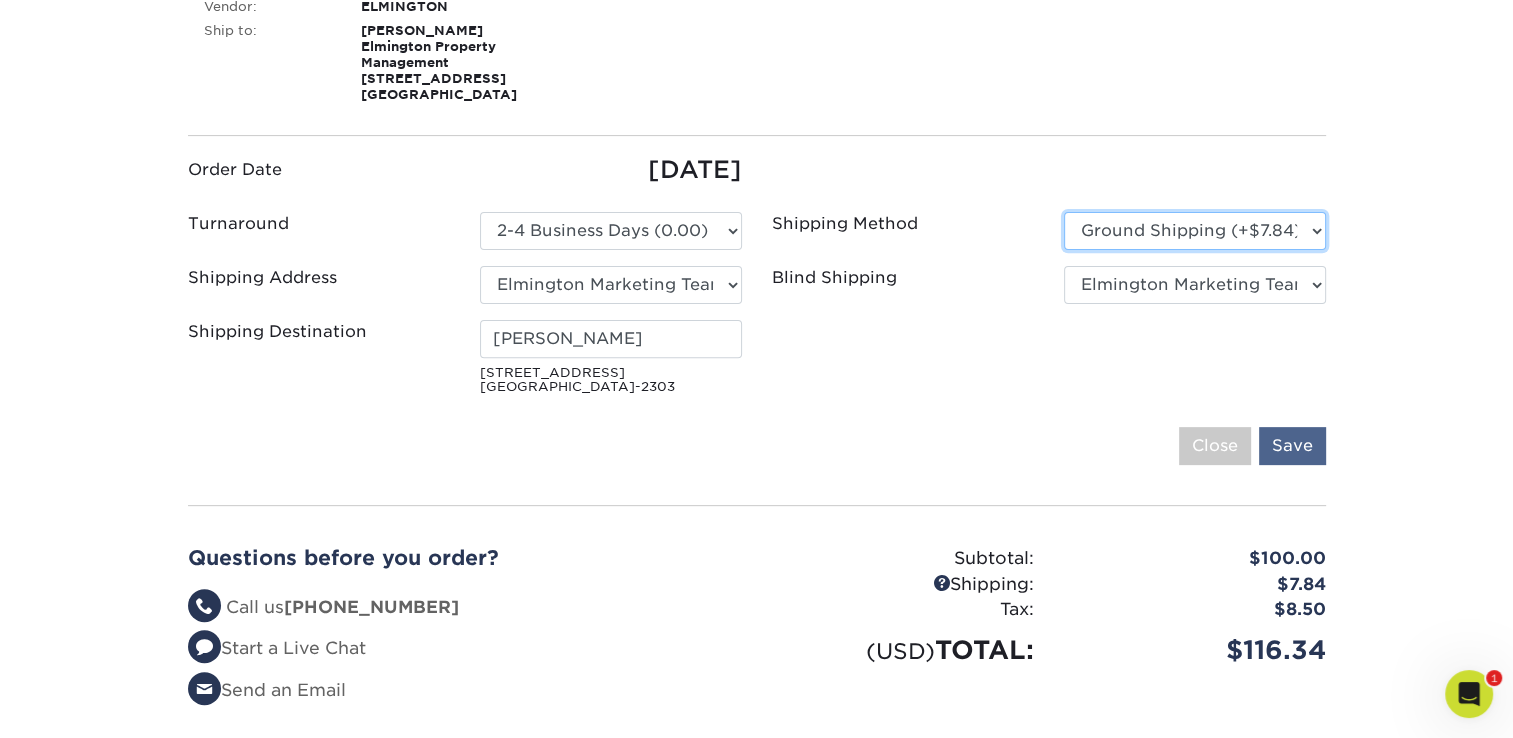 scroll, scrollTop: 599, scrollLeft: 0, axis: vertical 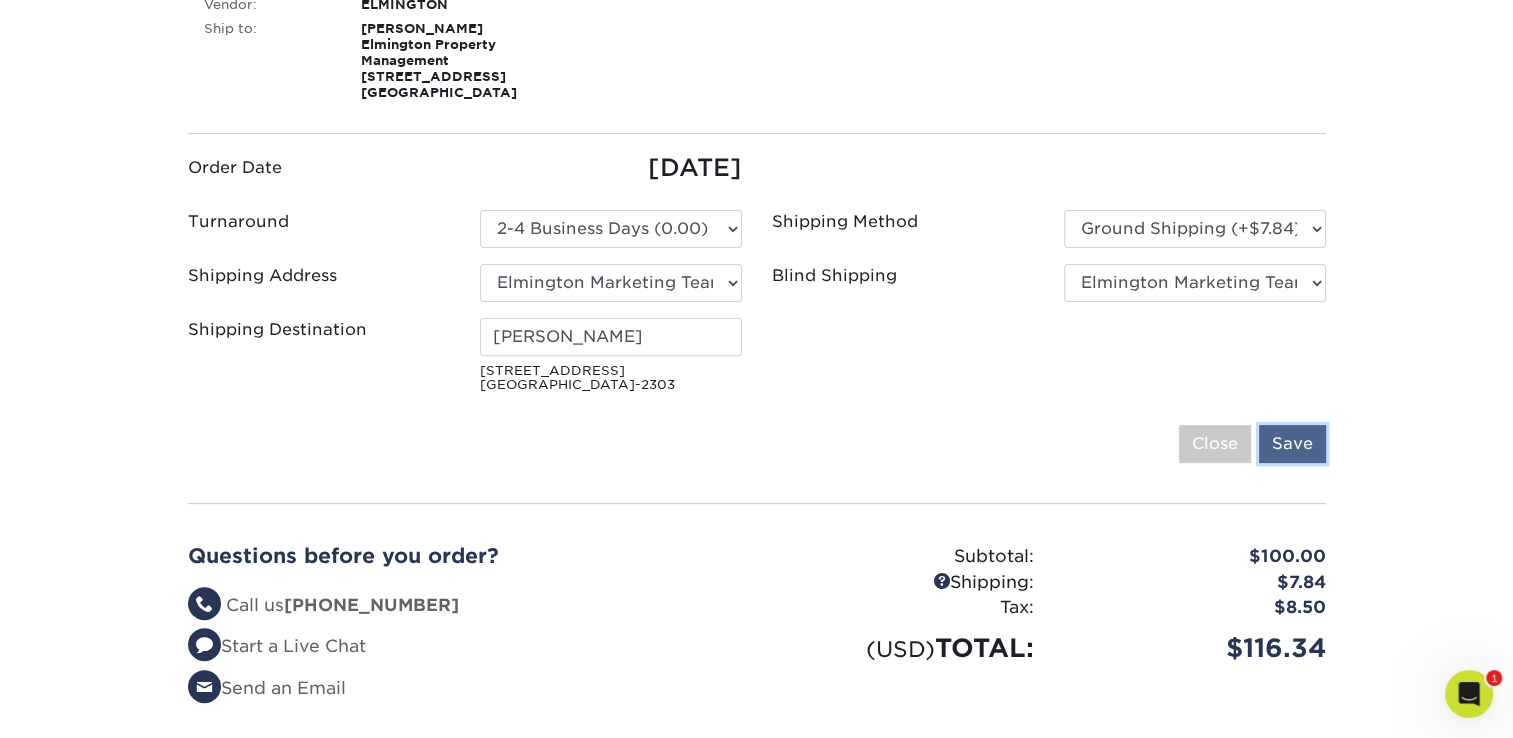 click on "Save" at bounding box center [1292, 444] 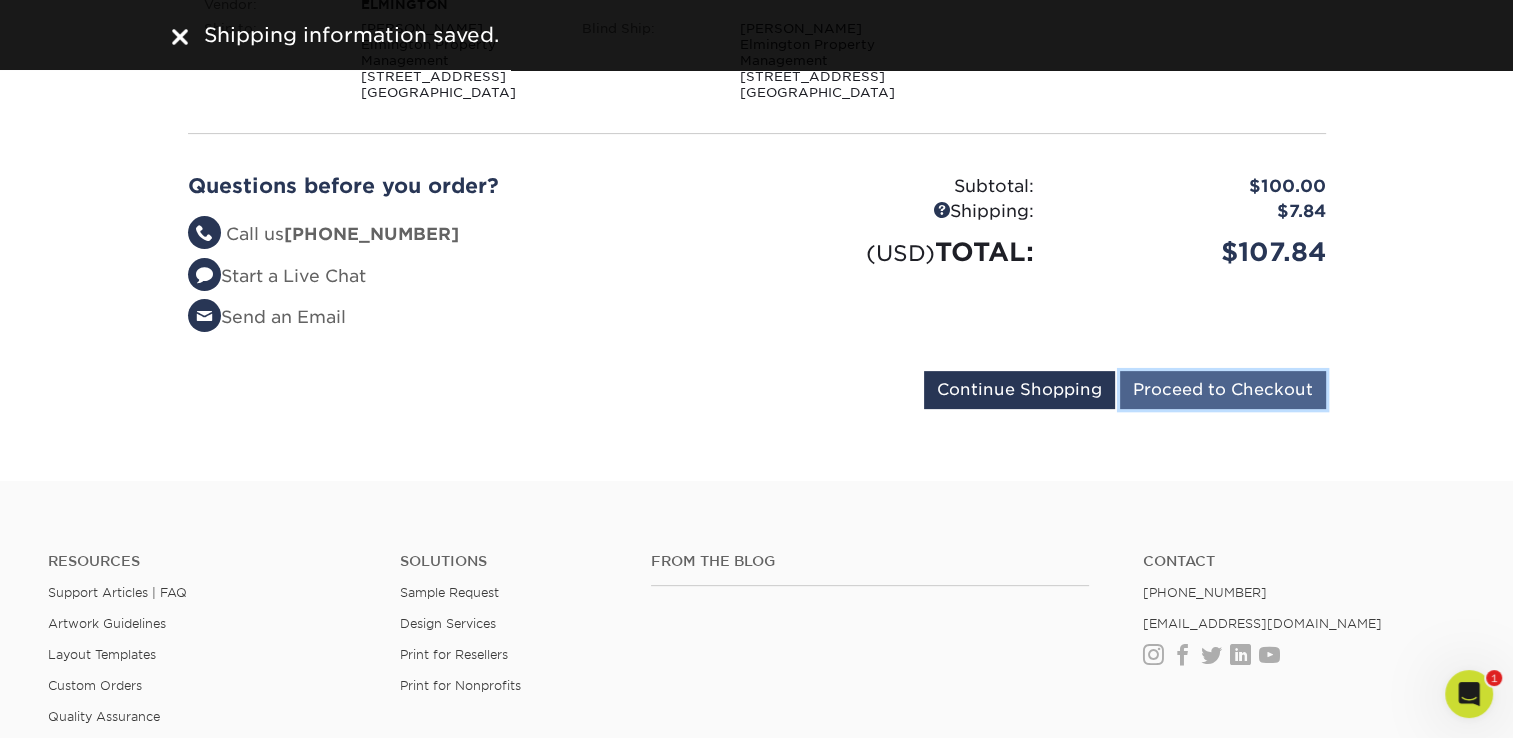 click on "Proceed to Checkout" at bounding box center (1223, 390) 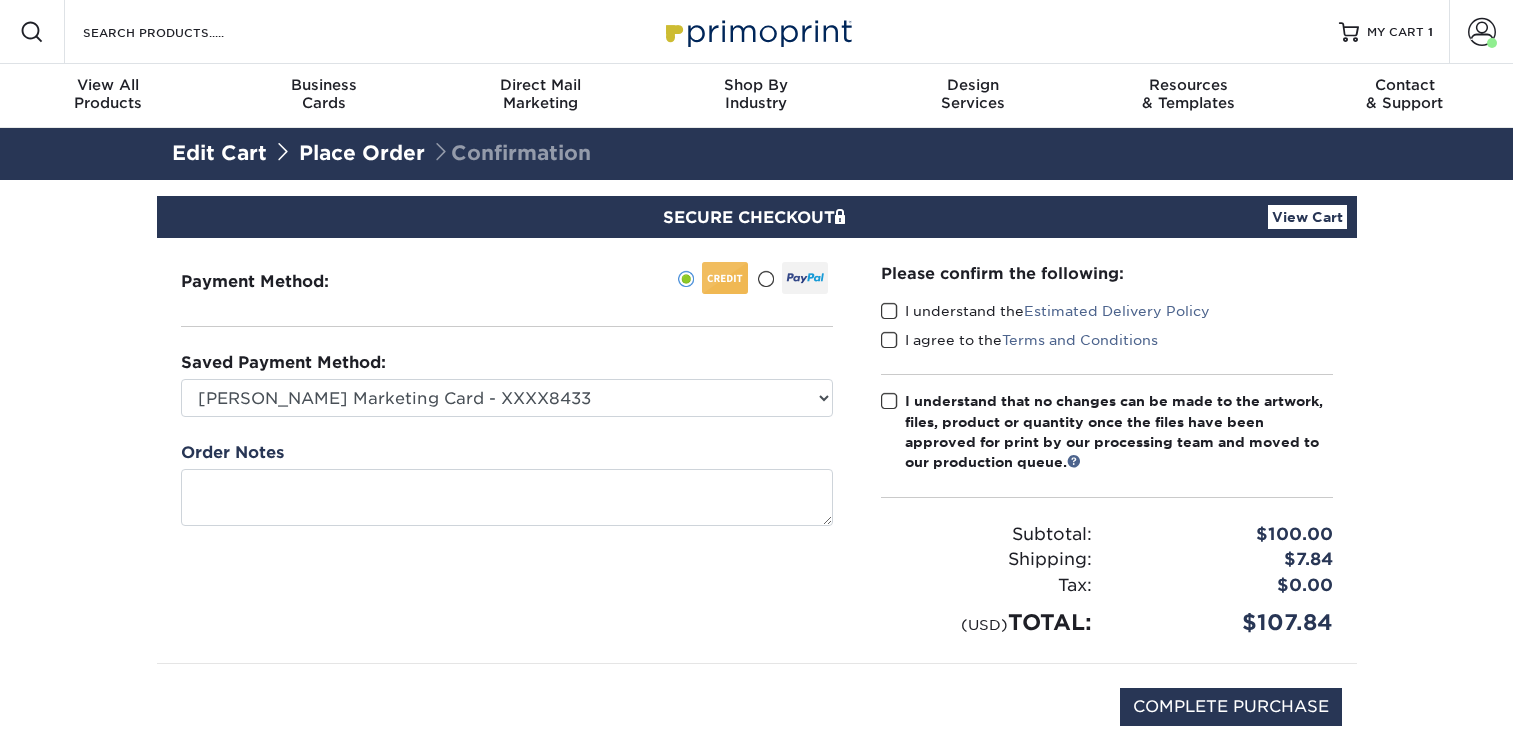scroll, scrollTop: 0, scrollLeft: 0, axis: both 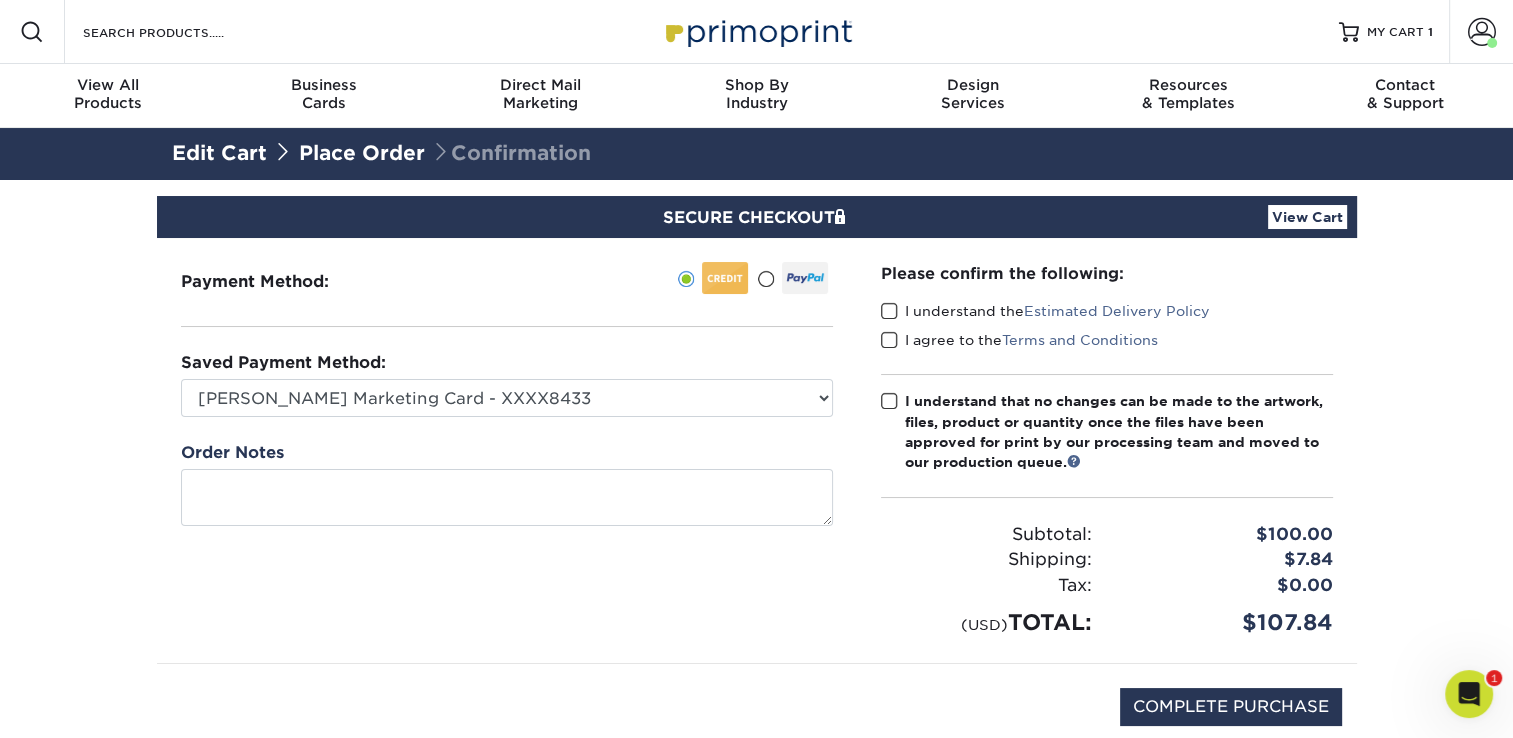 click at bounding box center (889, 311) 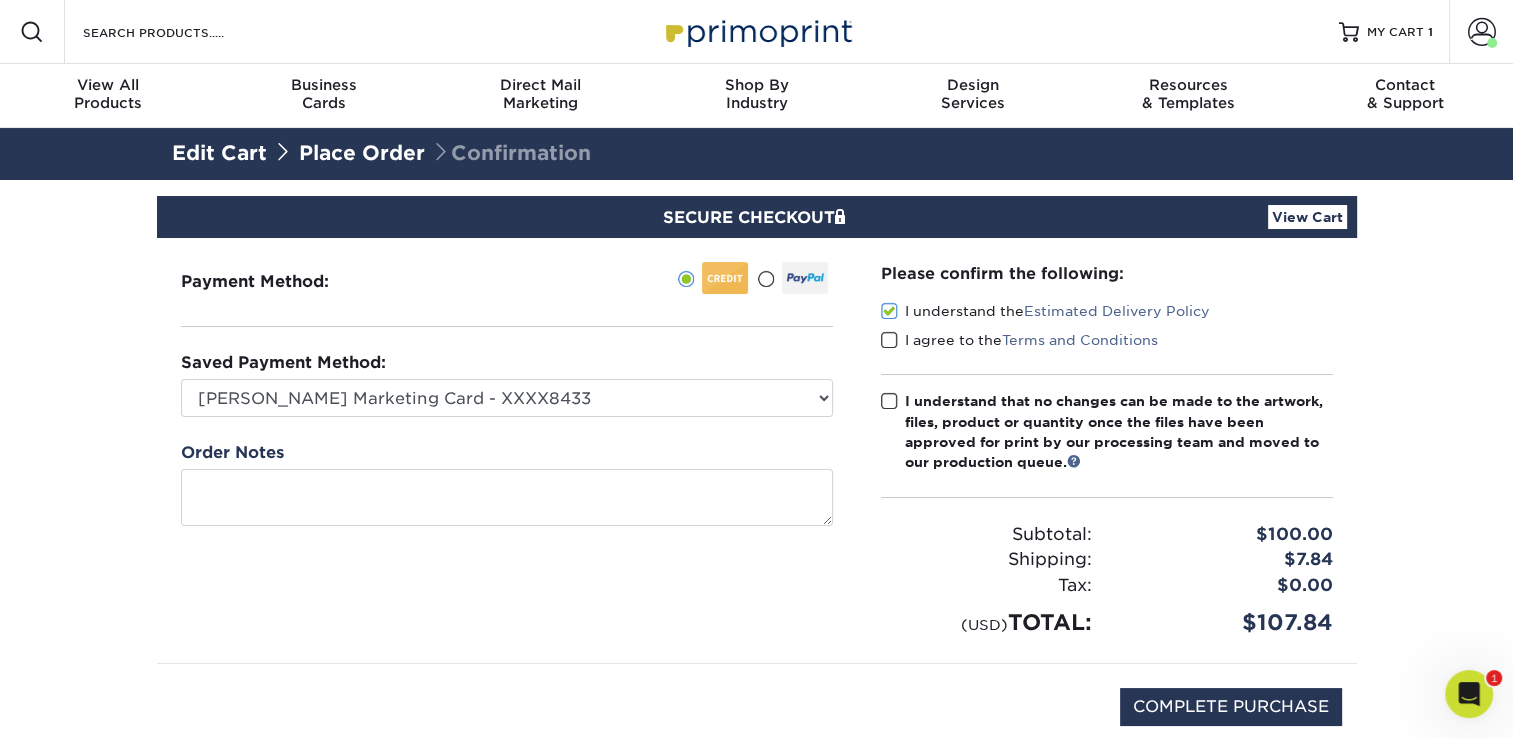 click at bounding box center [889, 340] 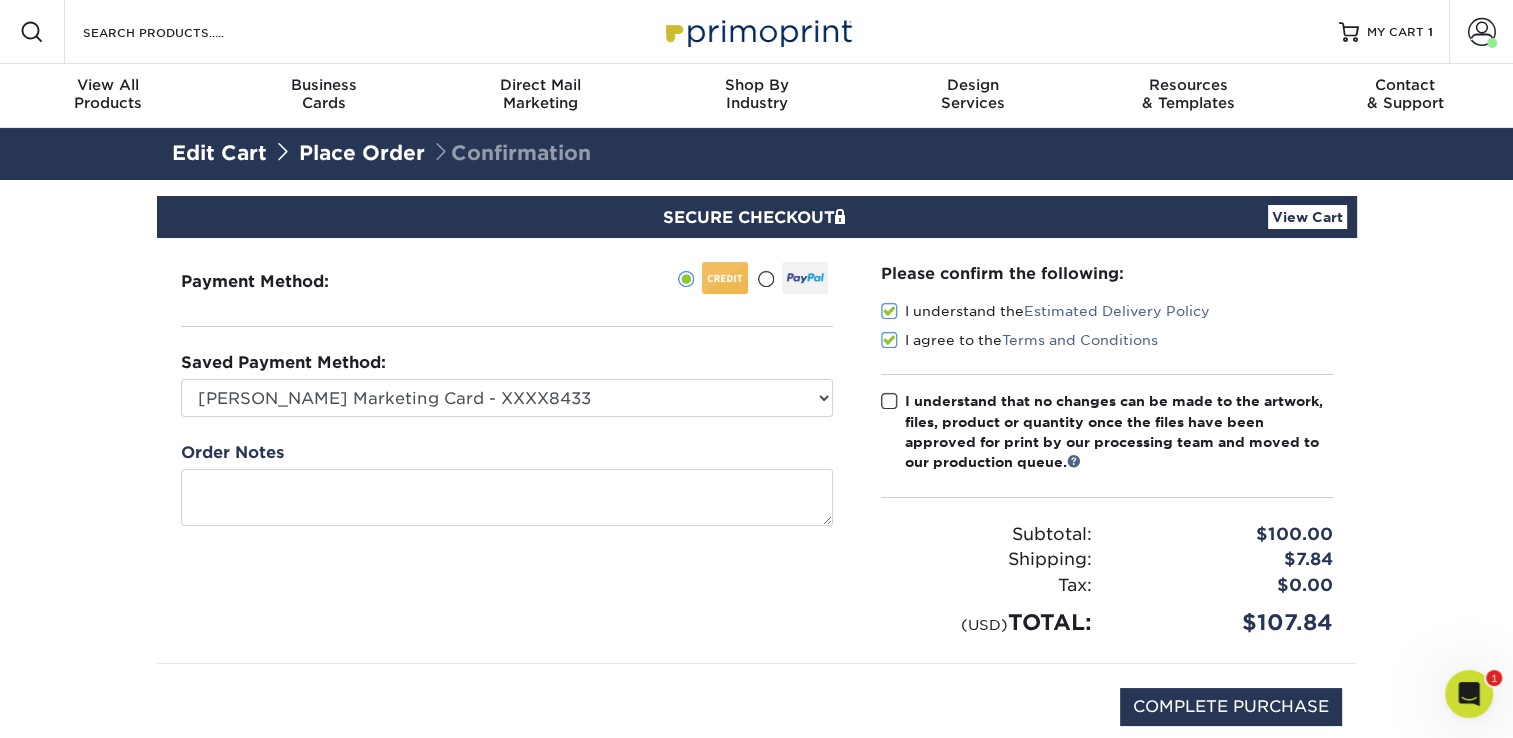 click at bounding box center (889, 401) 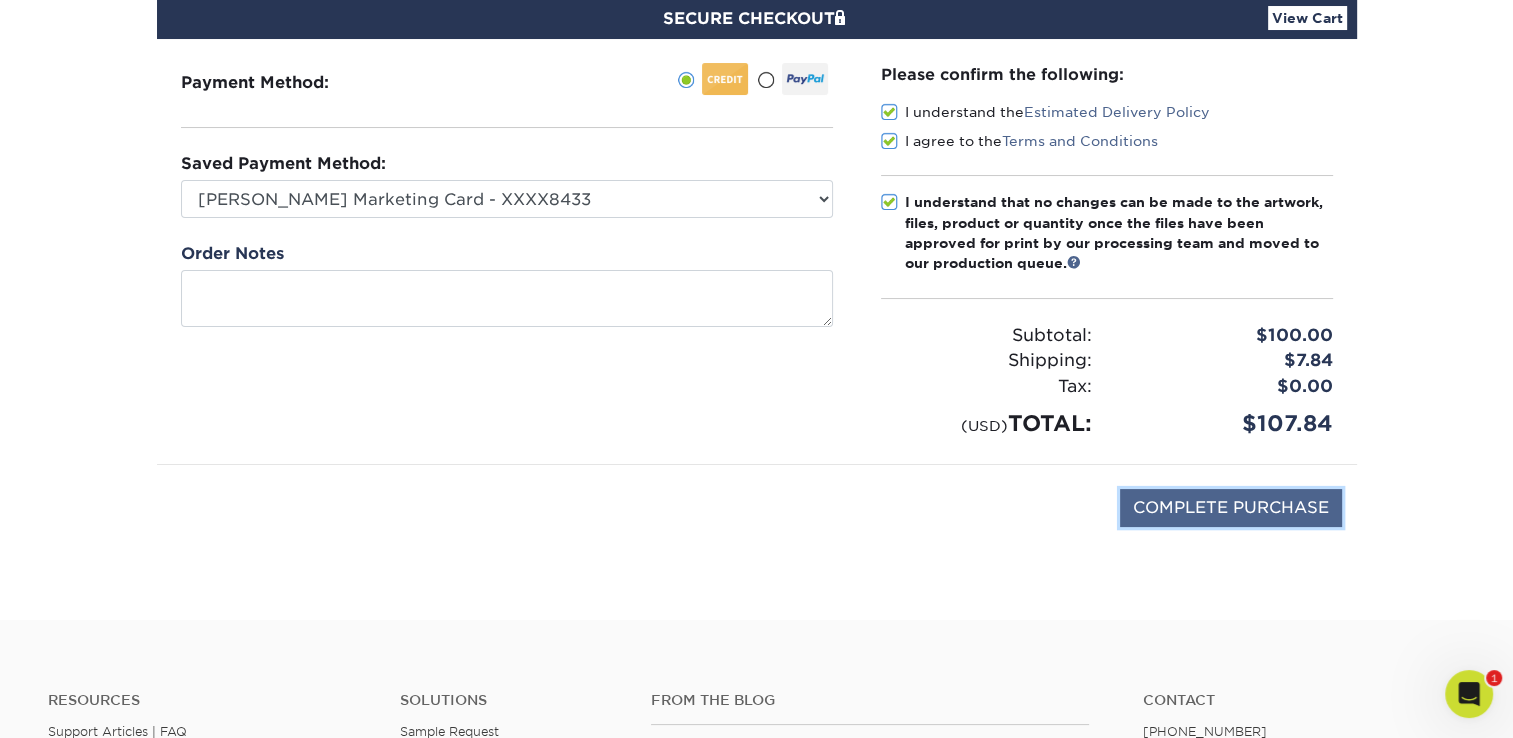scroll, scrollTop: 200, scrollLeft: 0, axis: vertical 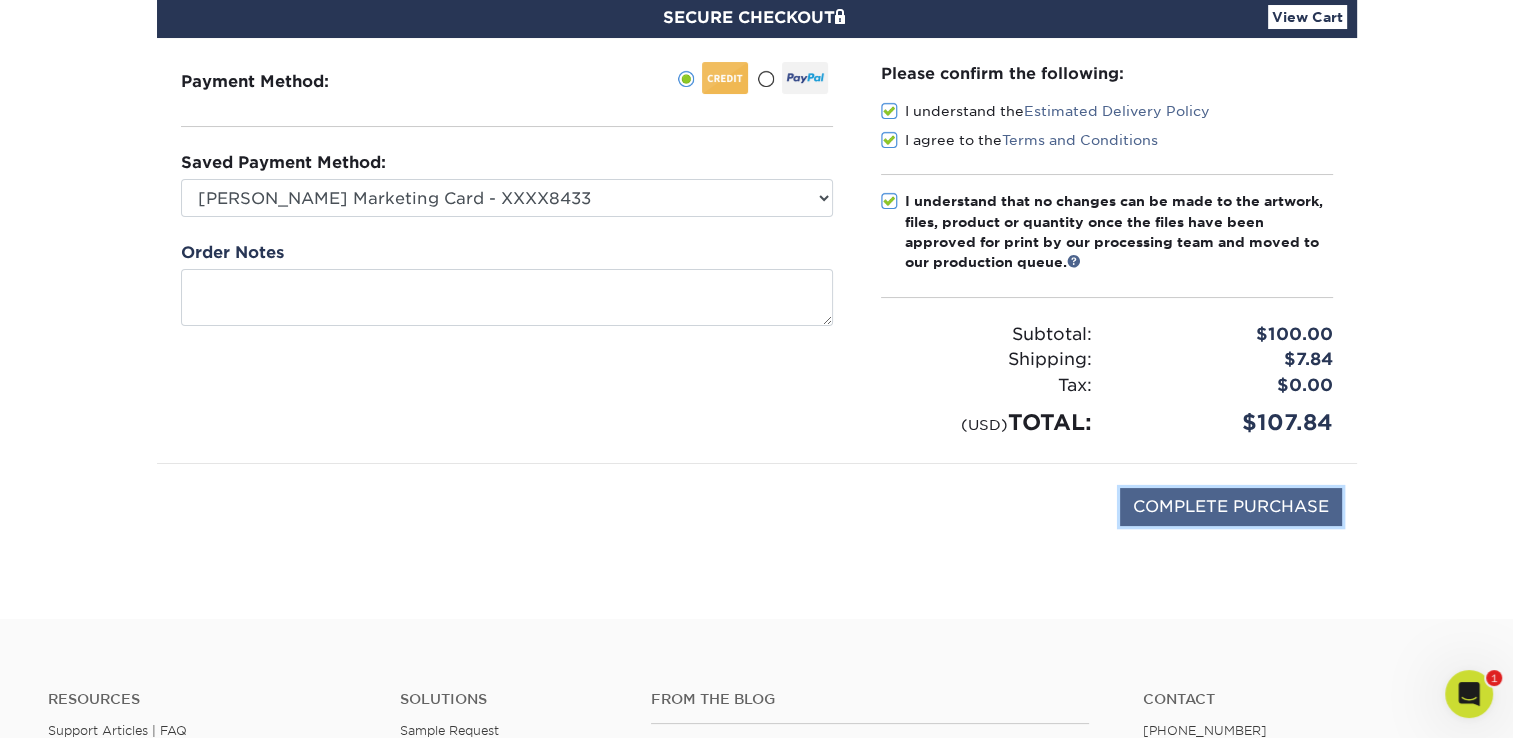click on "COMPLETE PURCHASE" at bounding box center [1231, 507] 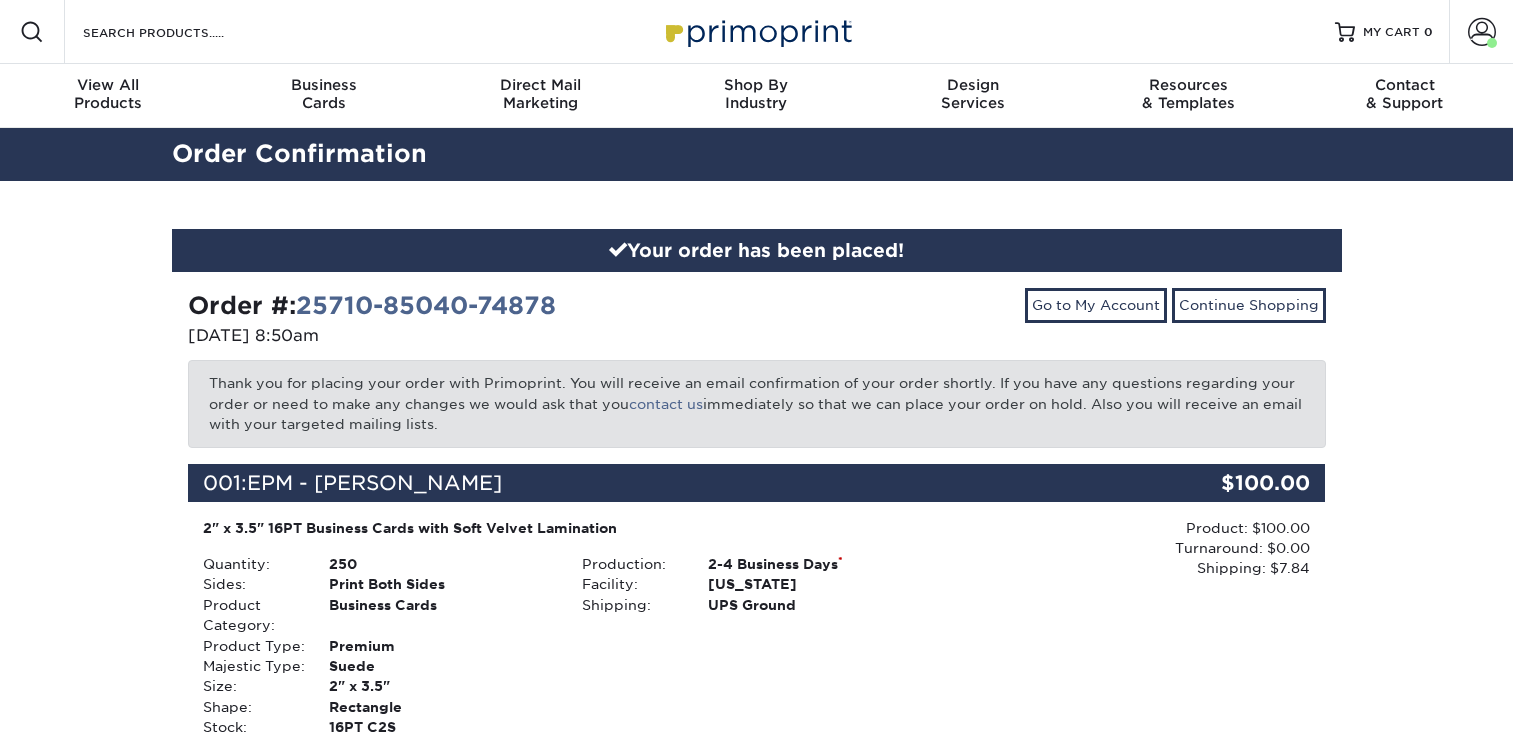 scroll, scrollTop: 0, scrollLeft: 0, axis: both 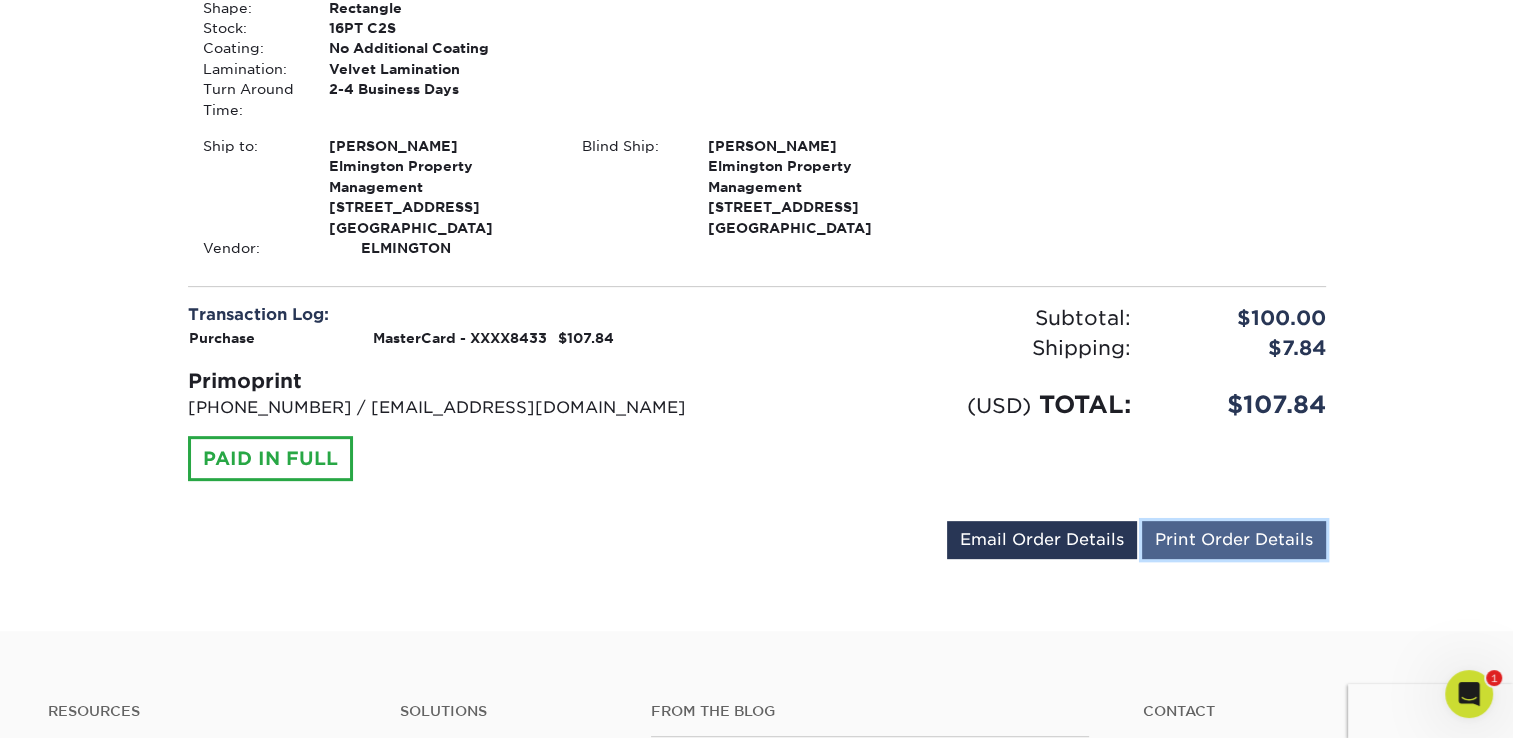 click on "Print Order Details" at bounding box center [1234, 540] 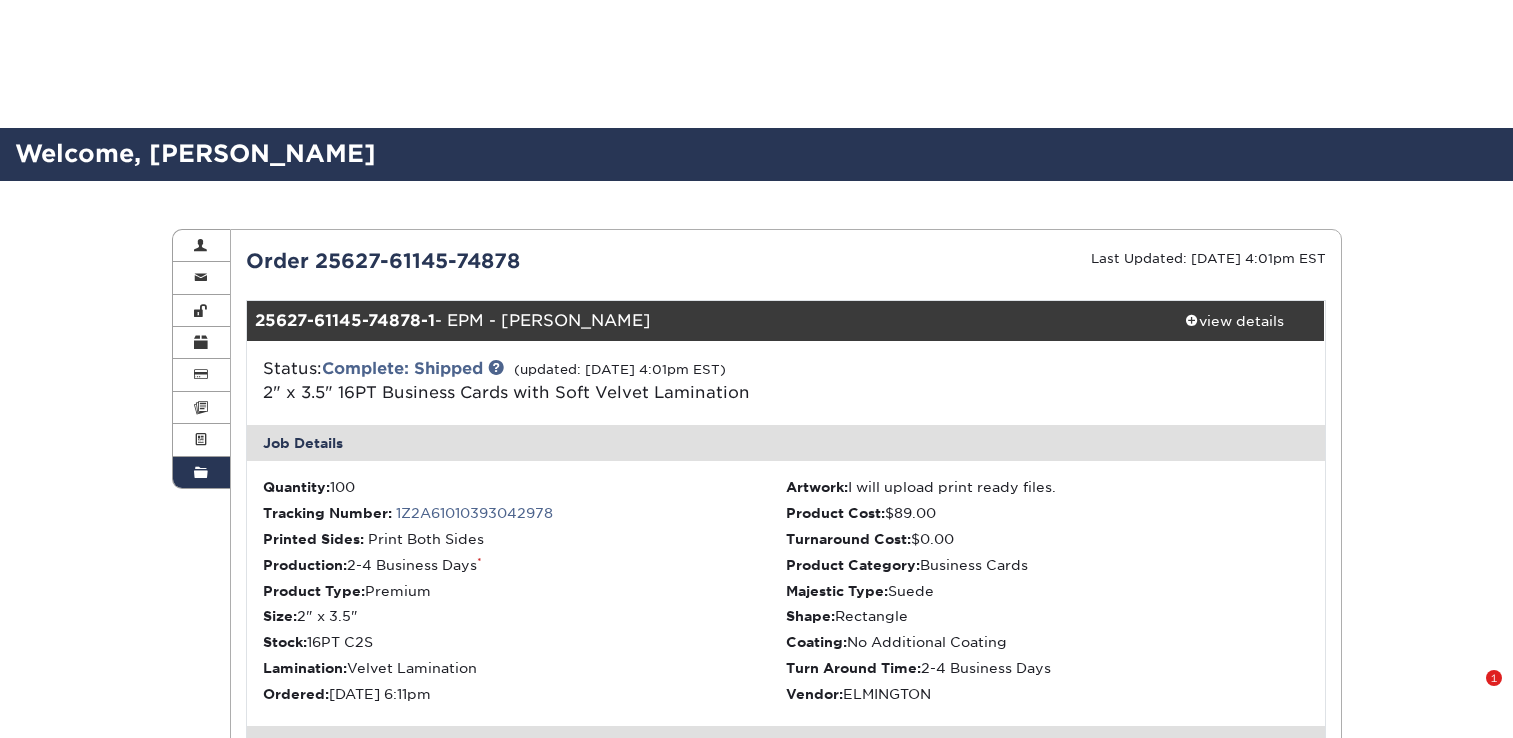 scroll, scrollTop: 600, scrollLeft: 0, axis: vertical 